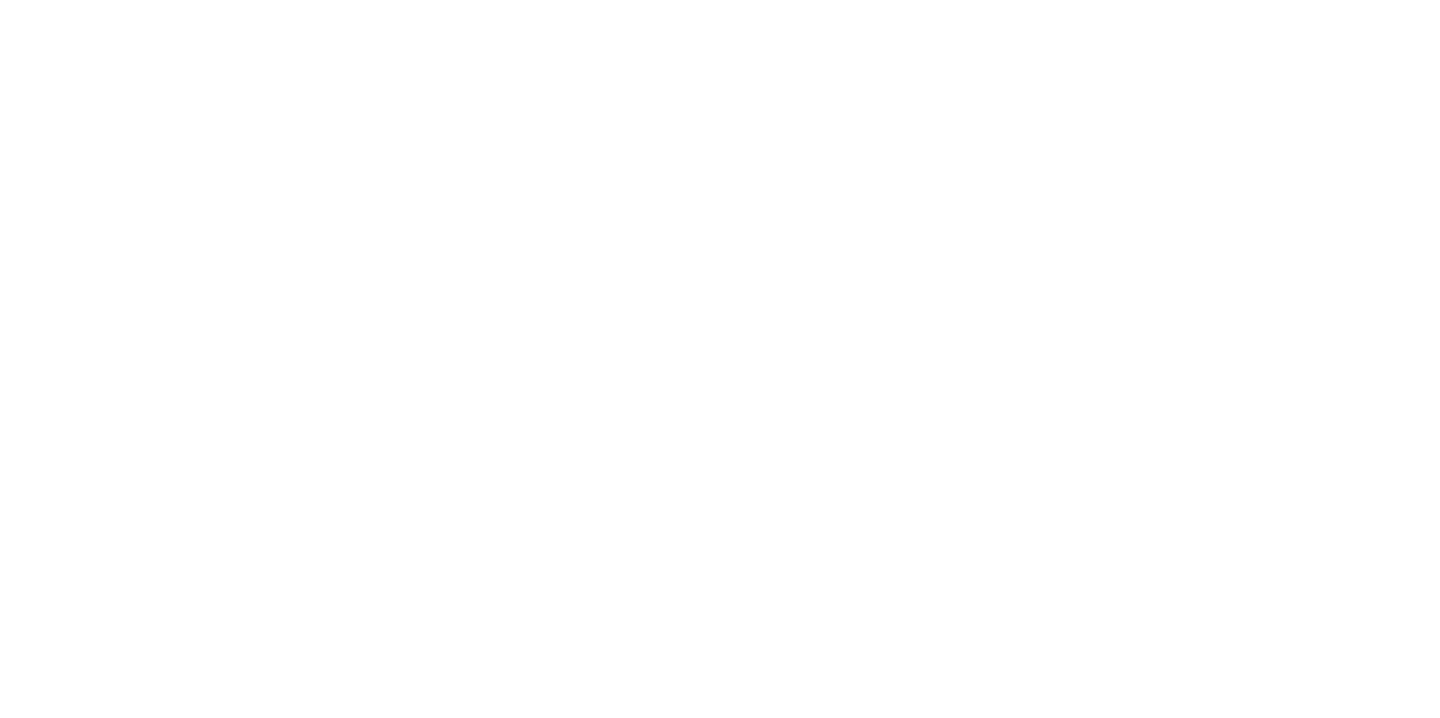 scroll, scrollTop: 0, scrollLeft: 0, axis: both 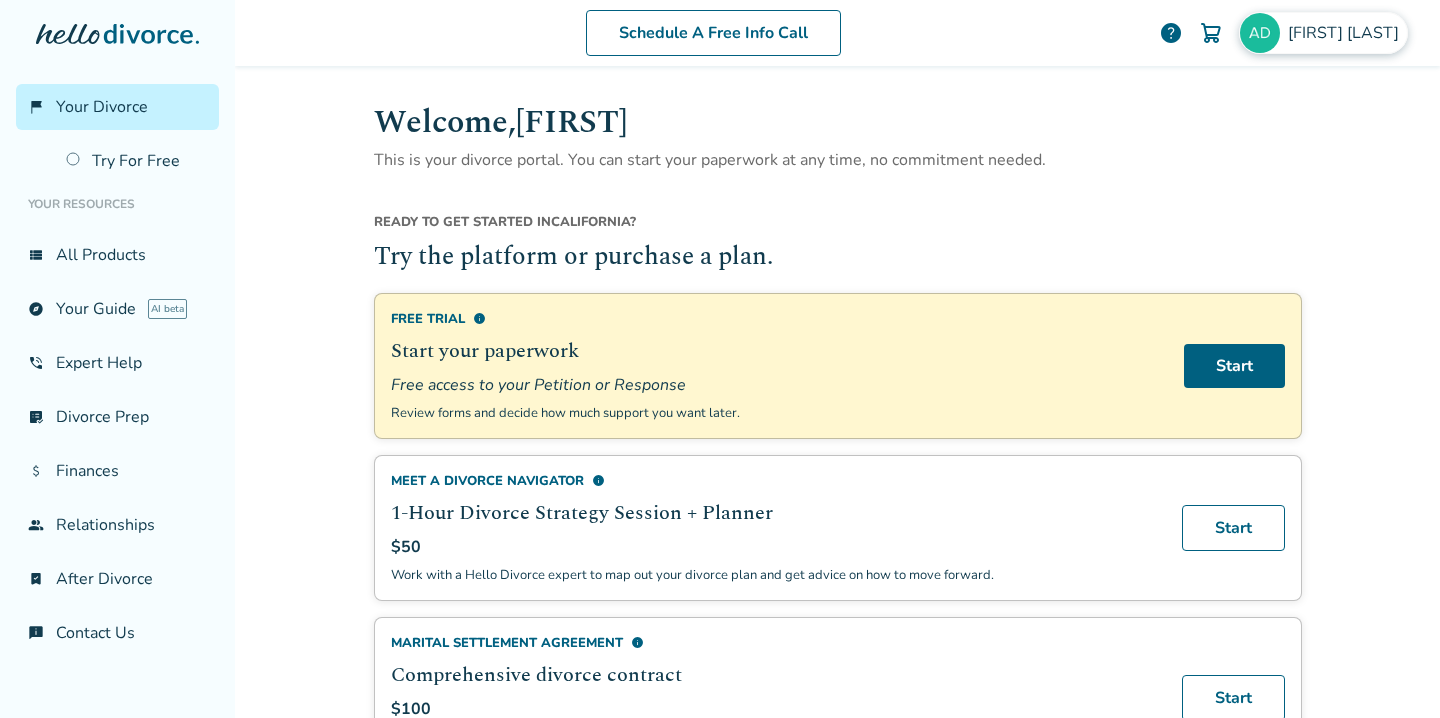 click on "Amber   Dieter" at bounding box center (1347, 33) 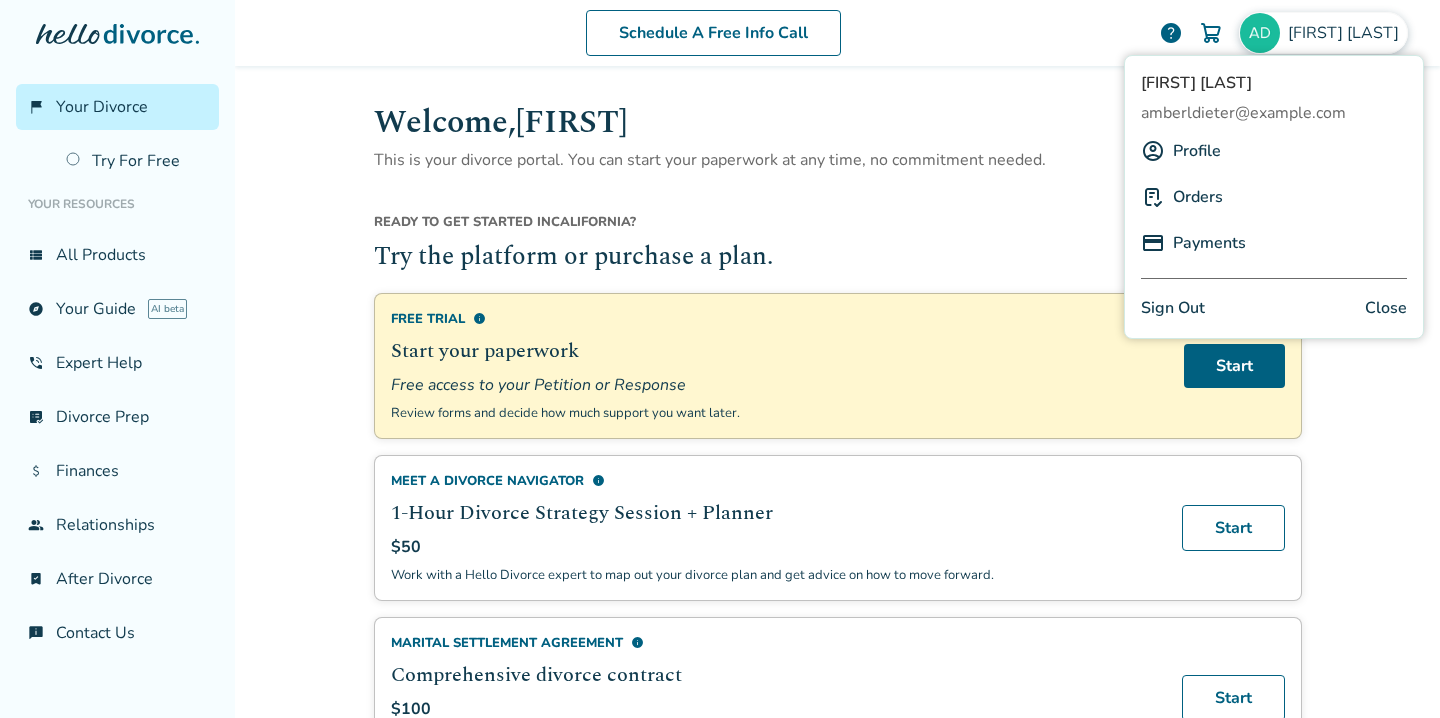 click on "Sign Out" at bounding box center (1173, 308) 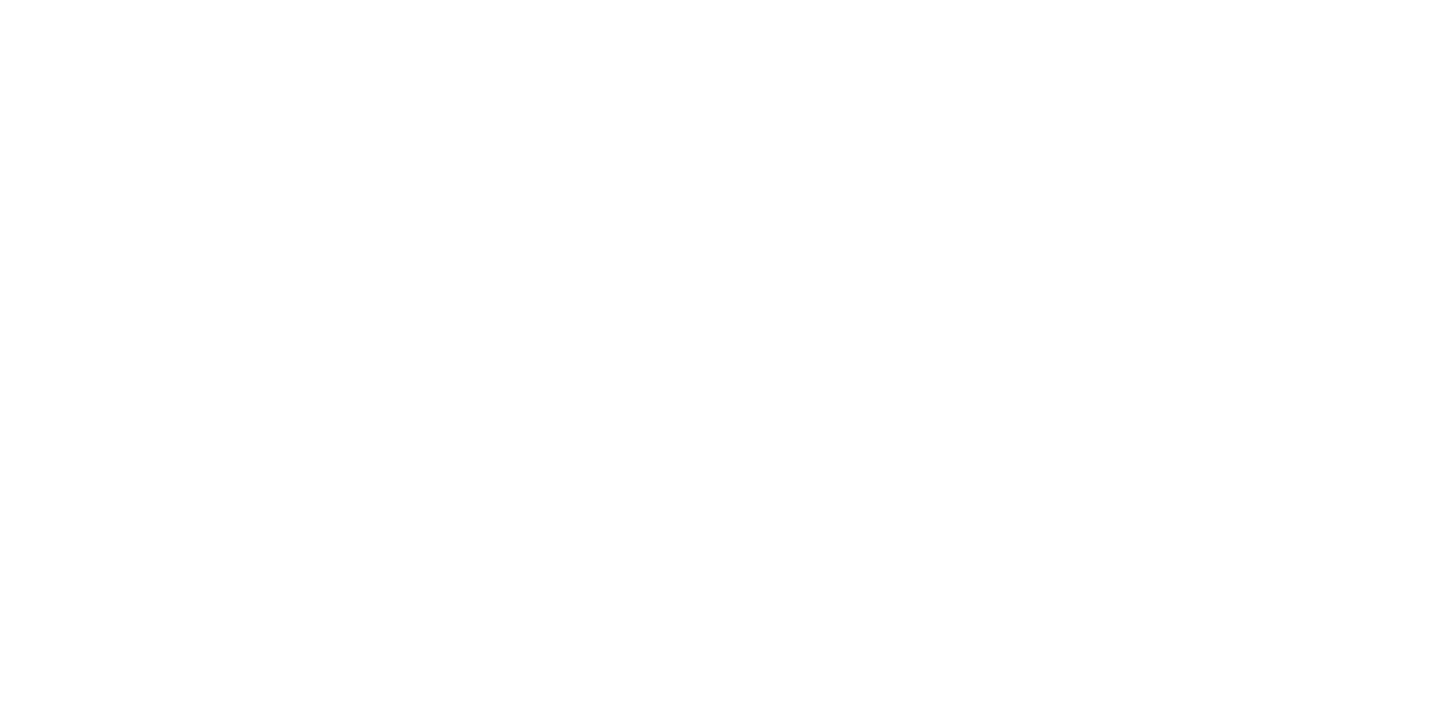 scroll, scrollTop: 0, scrollLeft: 0, axis: both 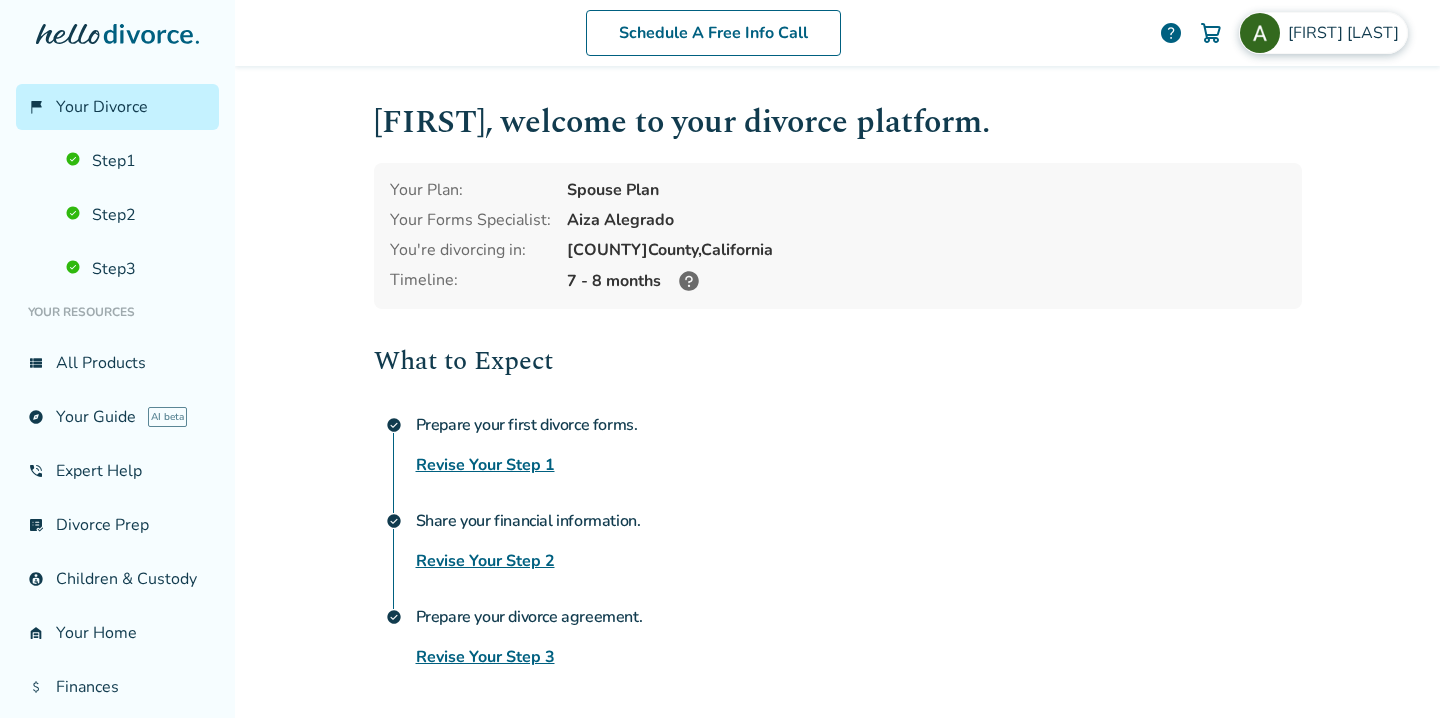 click on "[FIRST]   [LAST]" at bounding box center [1347, 33] 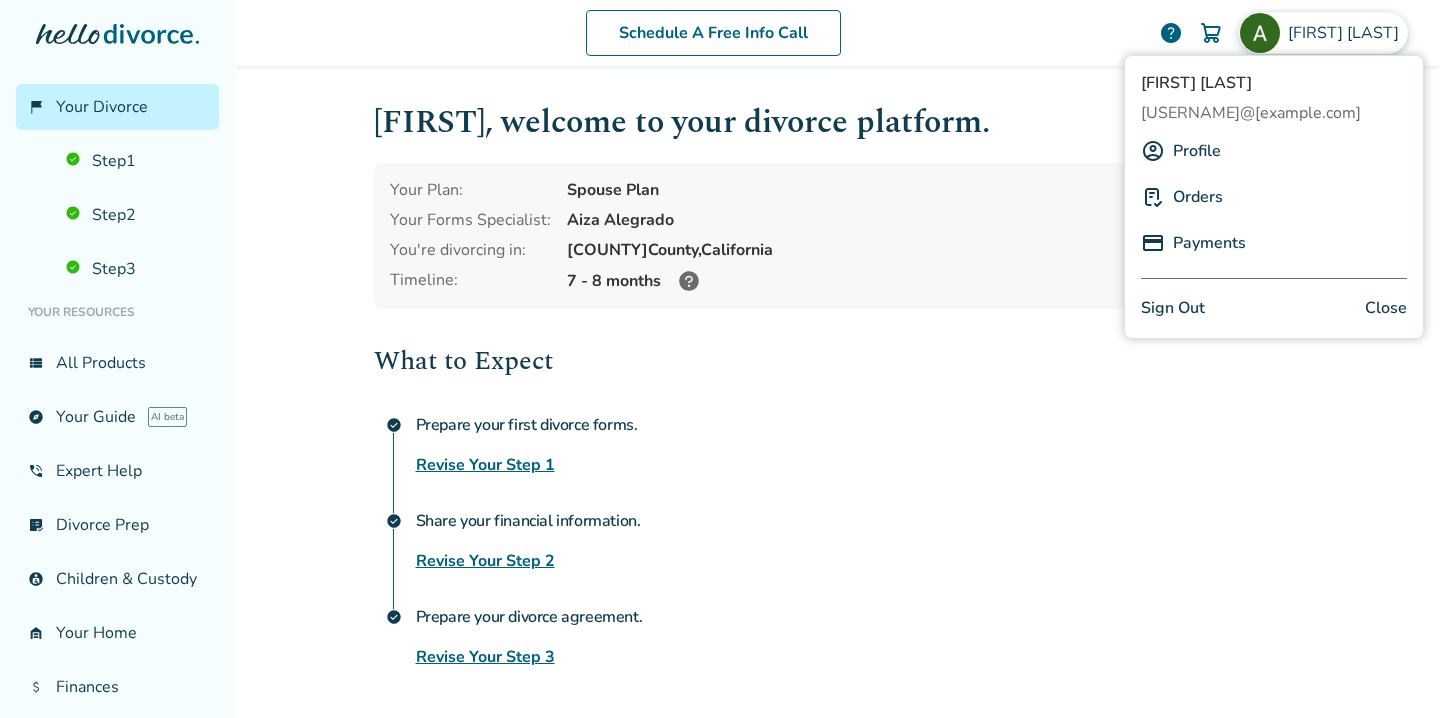 click on "Sign Out" at bounding box center [1173, 308] 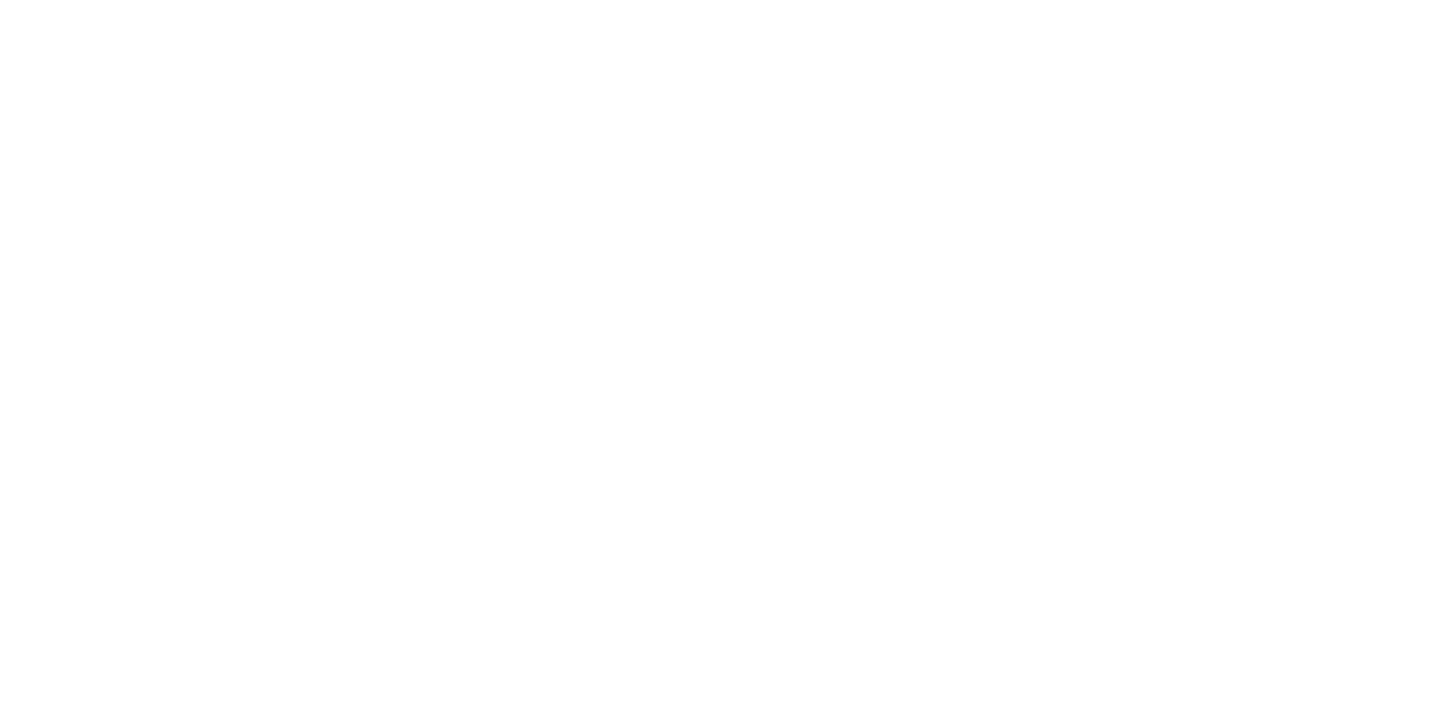 scroll, scrollTop: 0, scrollLeft: 0, axis: both 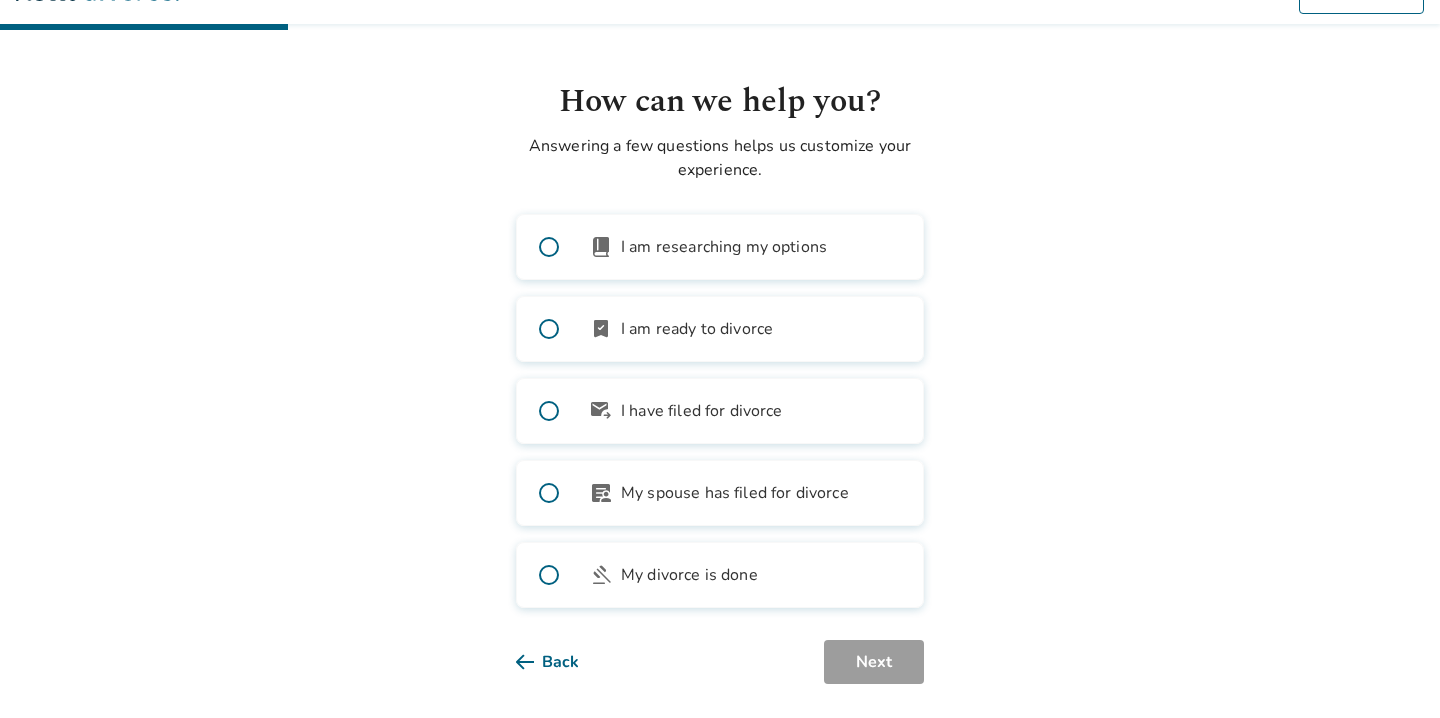 click on "article_person My spouse has filed for divorce" at bounding box center (720, 493) 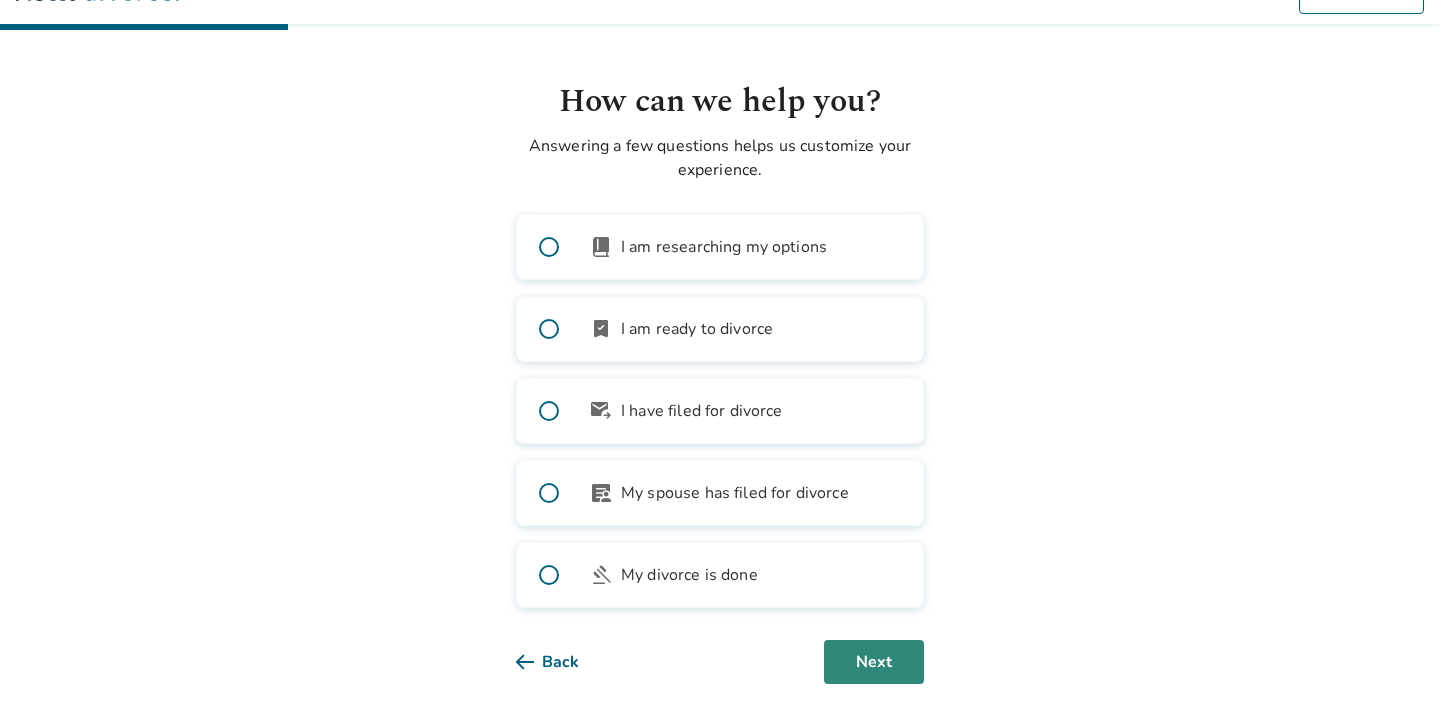 click on "Next" at bounding box center [874, 662] 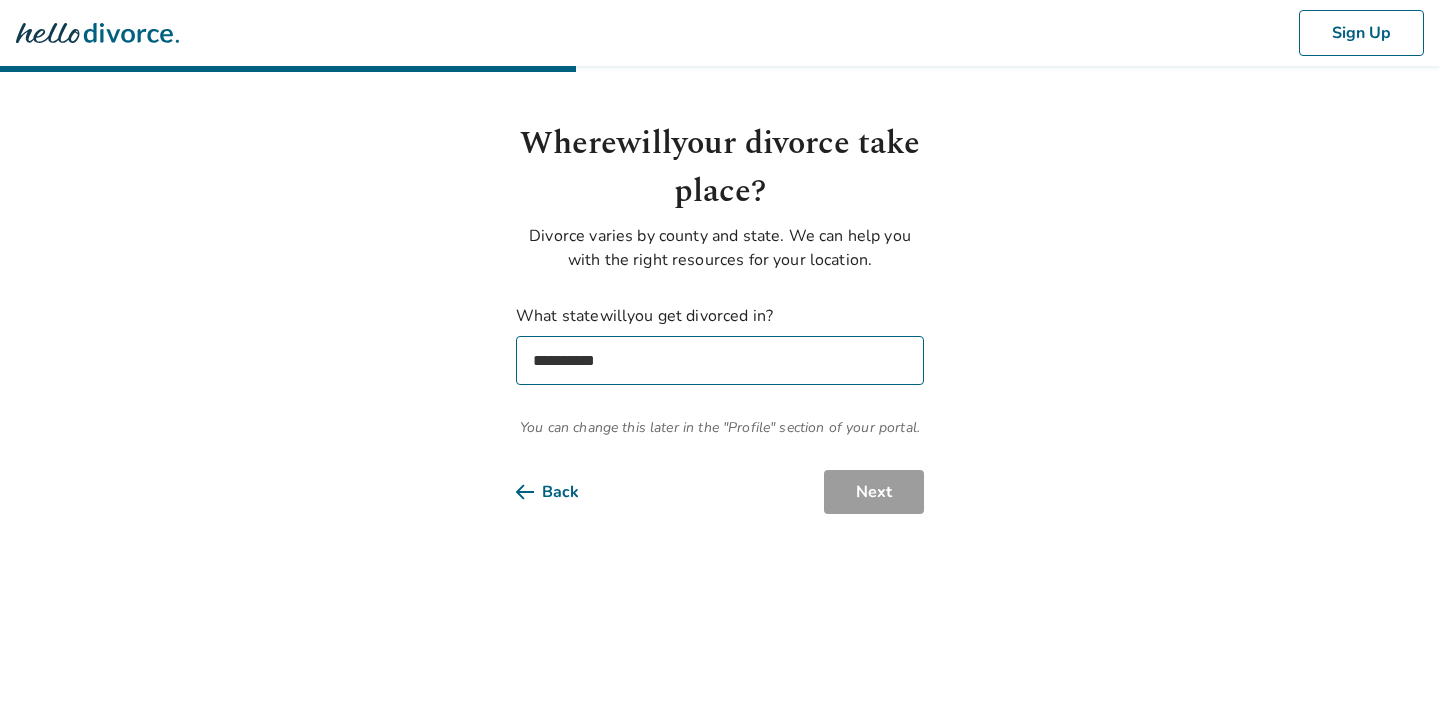 scroll, scrollTop: 0, scrollLeft: 0, axis: both 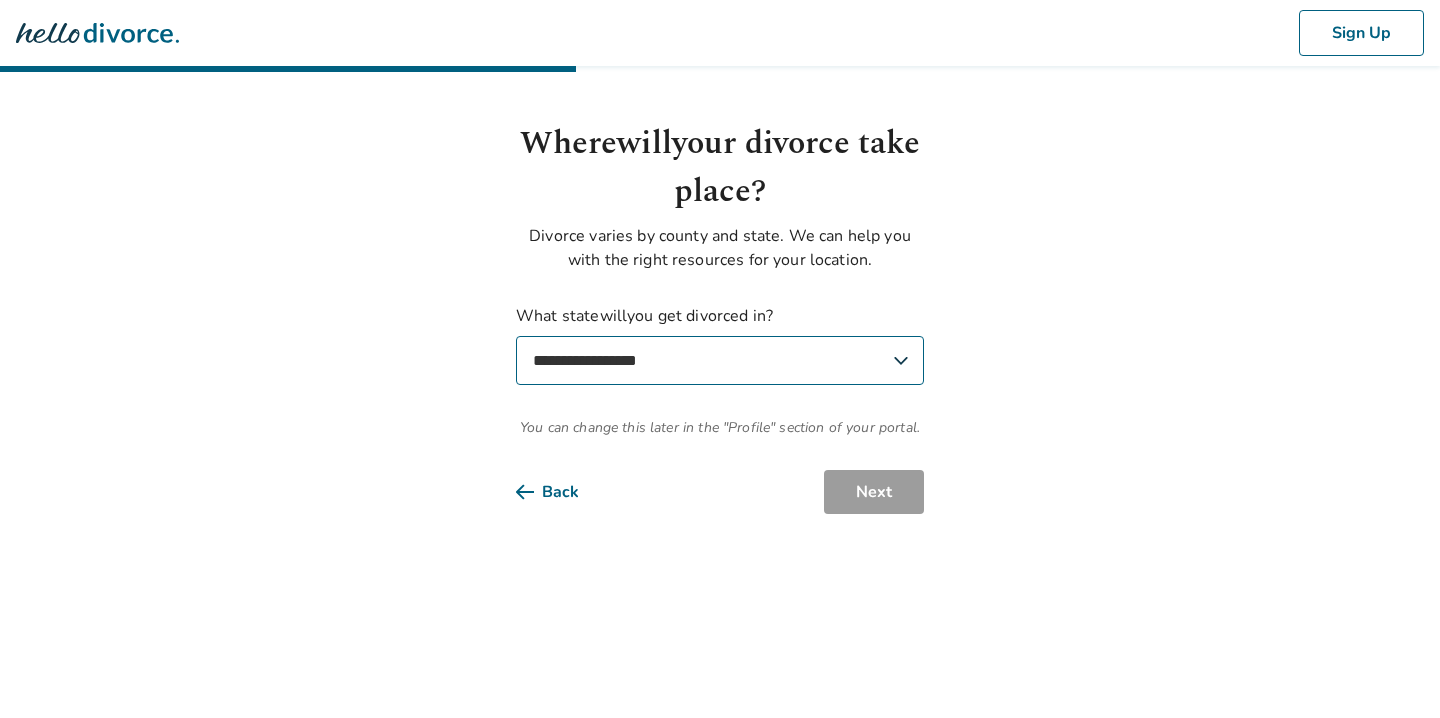 click on "**********" at bounding box center (720, 360) 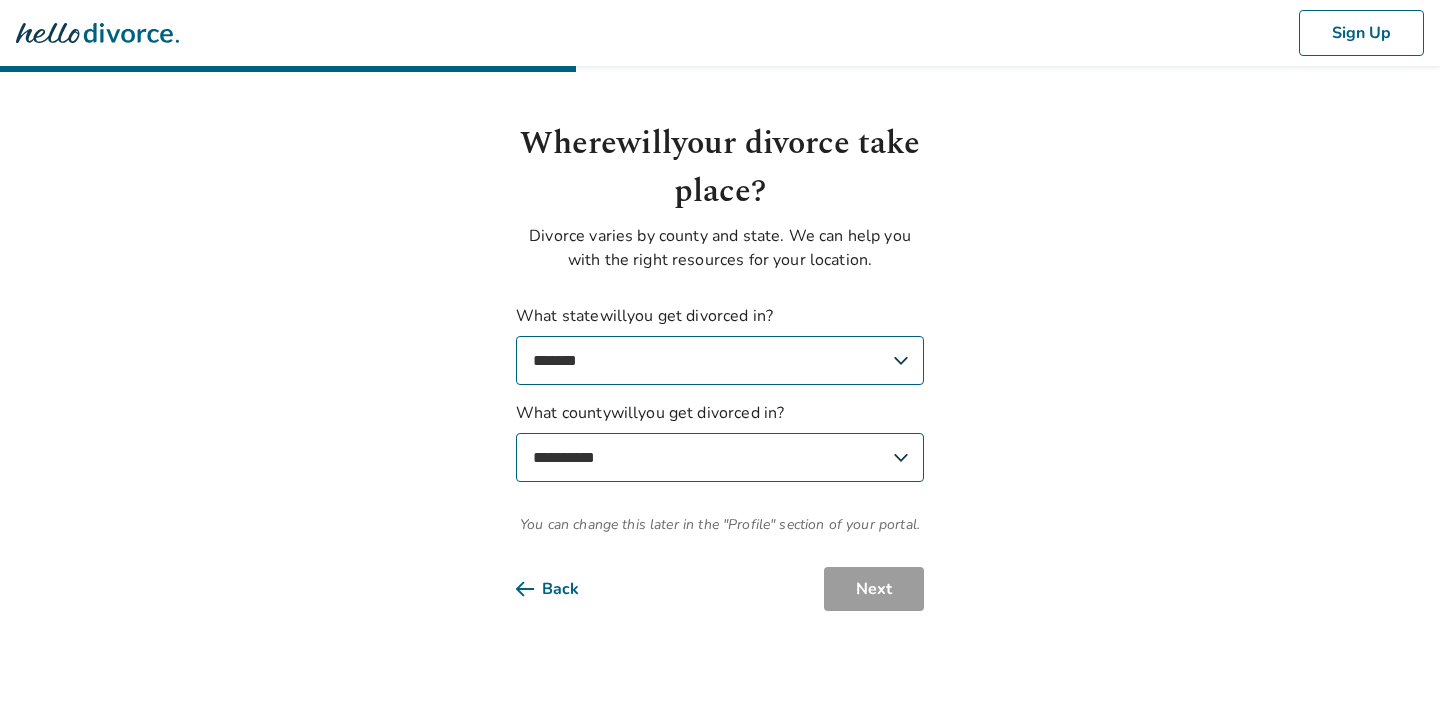 click on "**********" at bounding box center (720, 457) 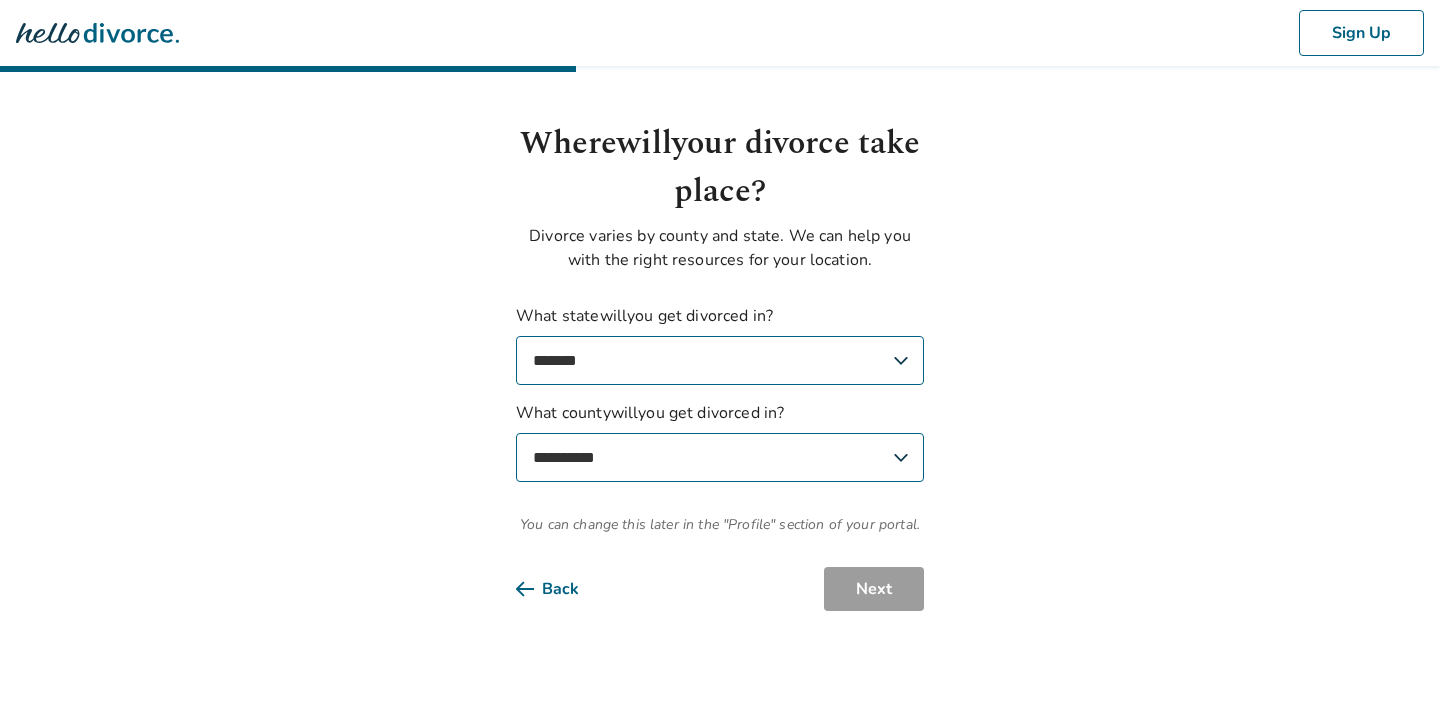 click on "**********" at bounding box center (720, 457) 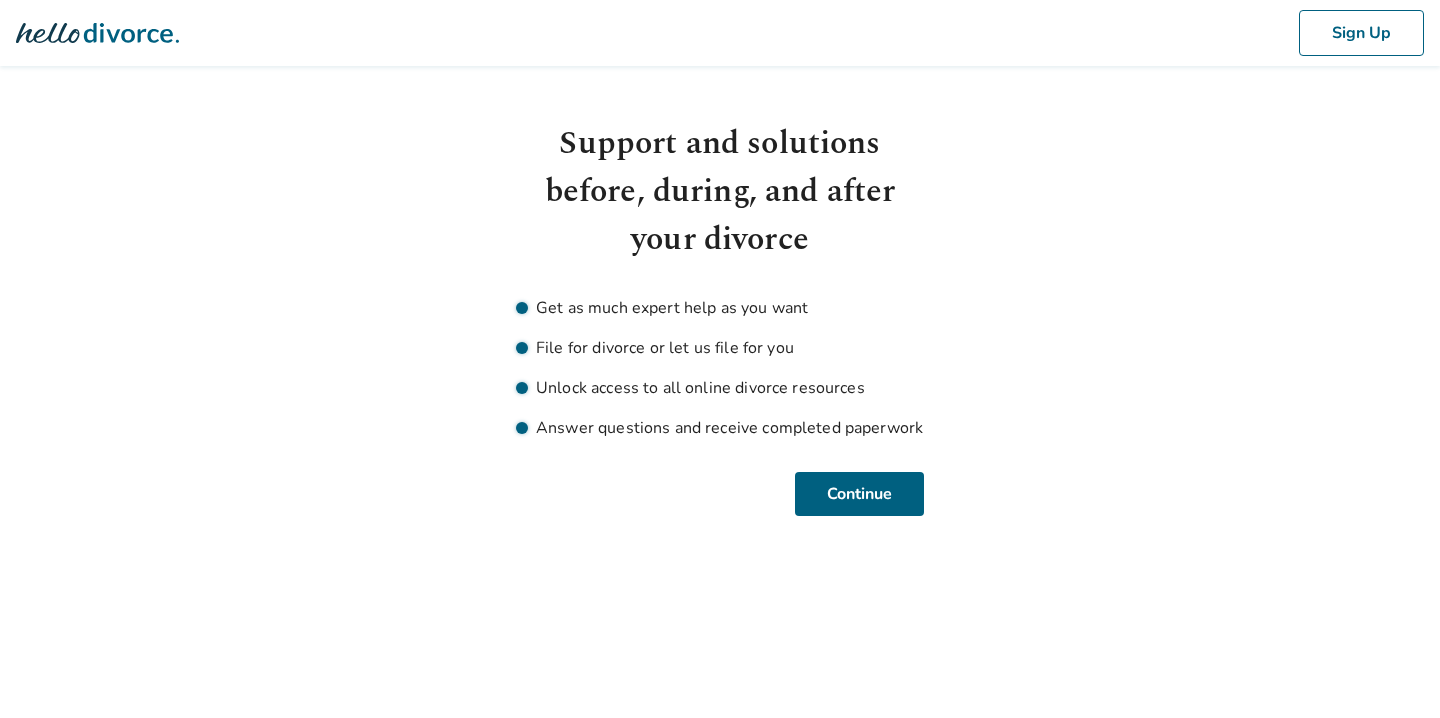 scroll, scrollTop: 0, scrollLeft: 0, axis: both 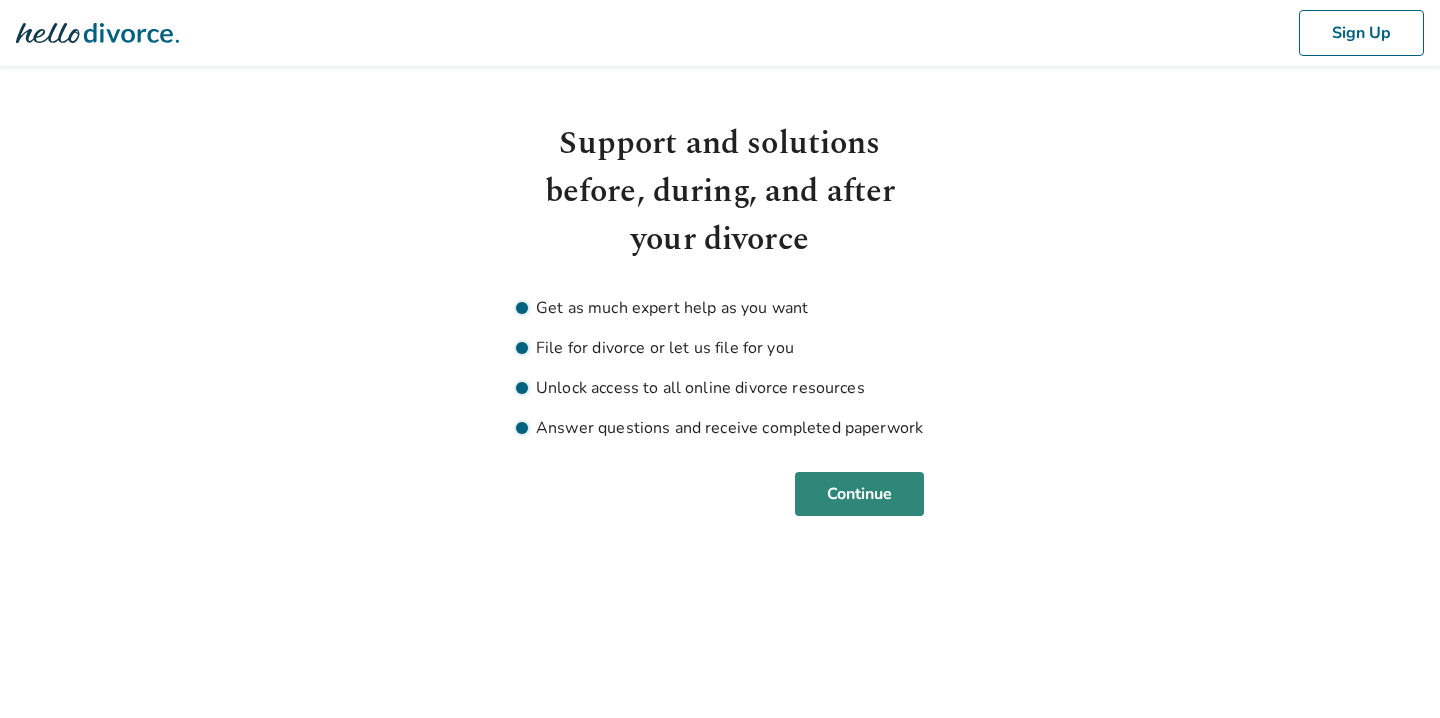 click on "Continue" at bounding box center (859, 494) 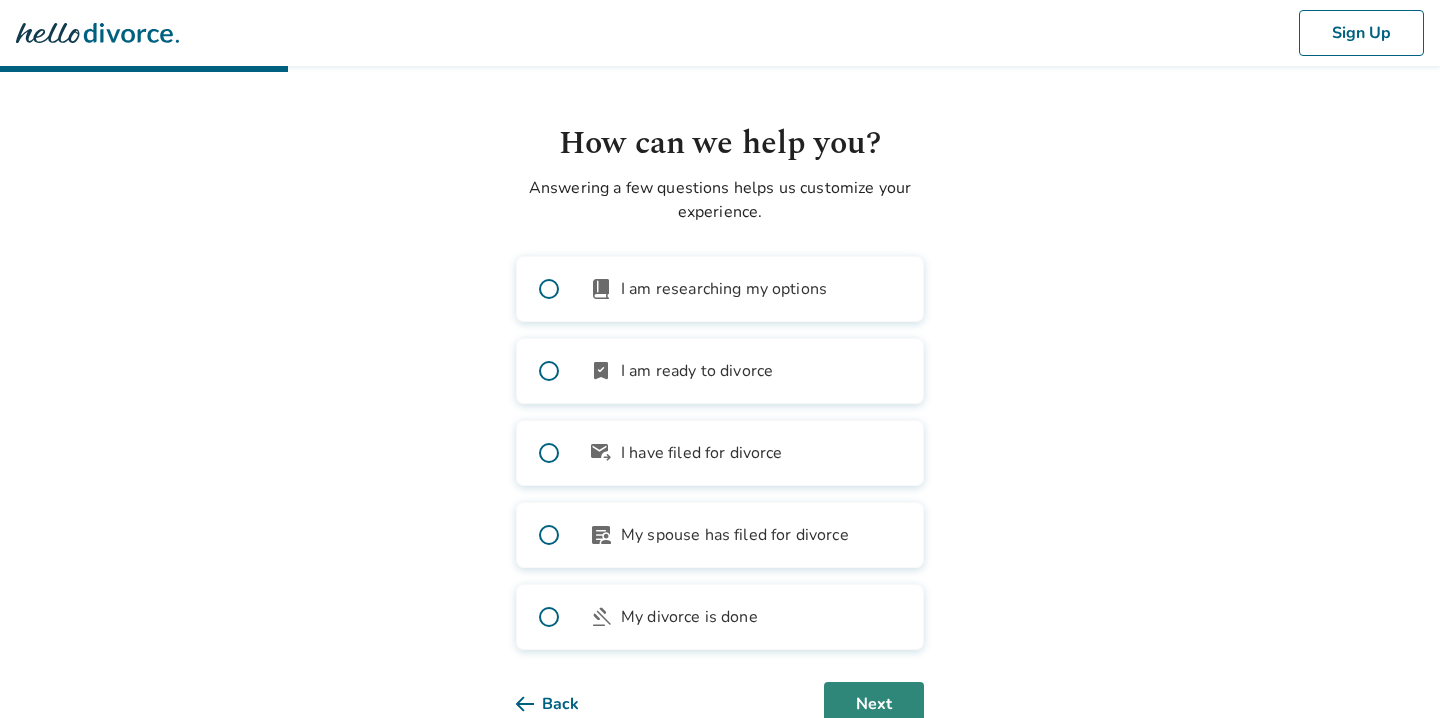 click on "Next" at bounding box center [874, 704] 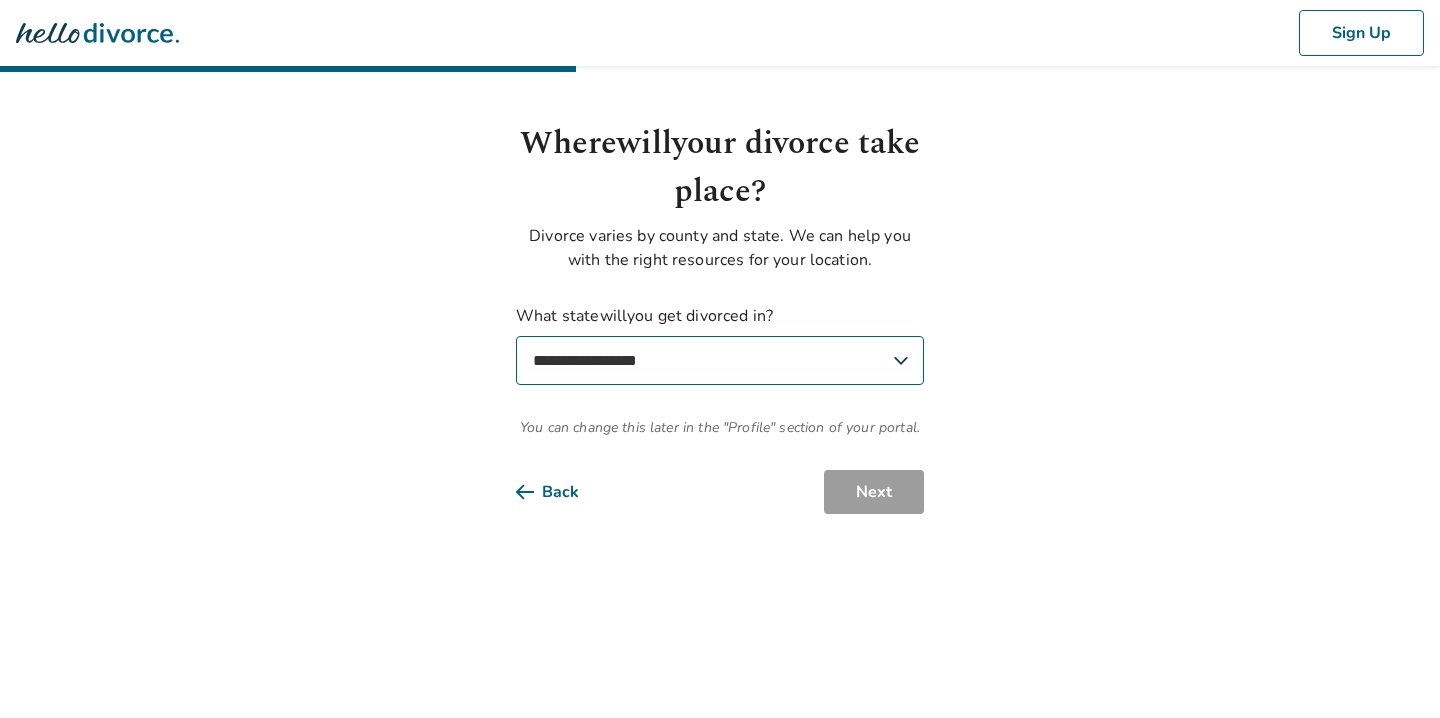 click on "**********" at bounding box center (720, 317) 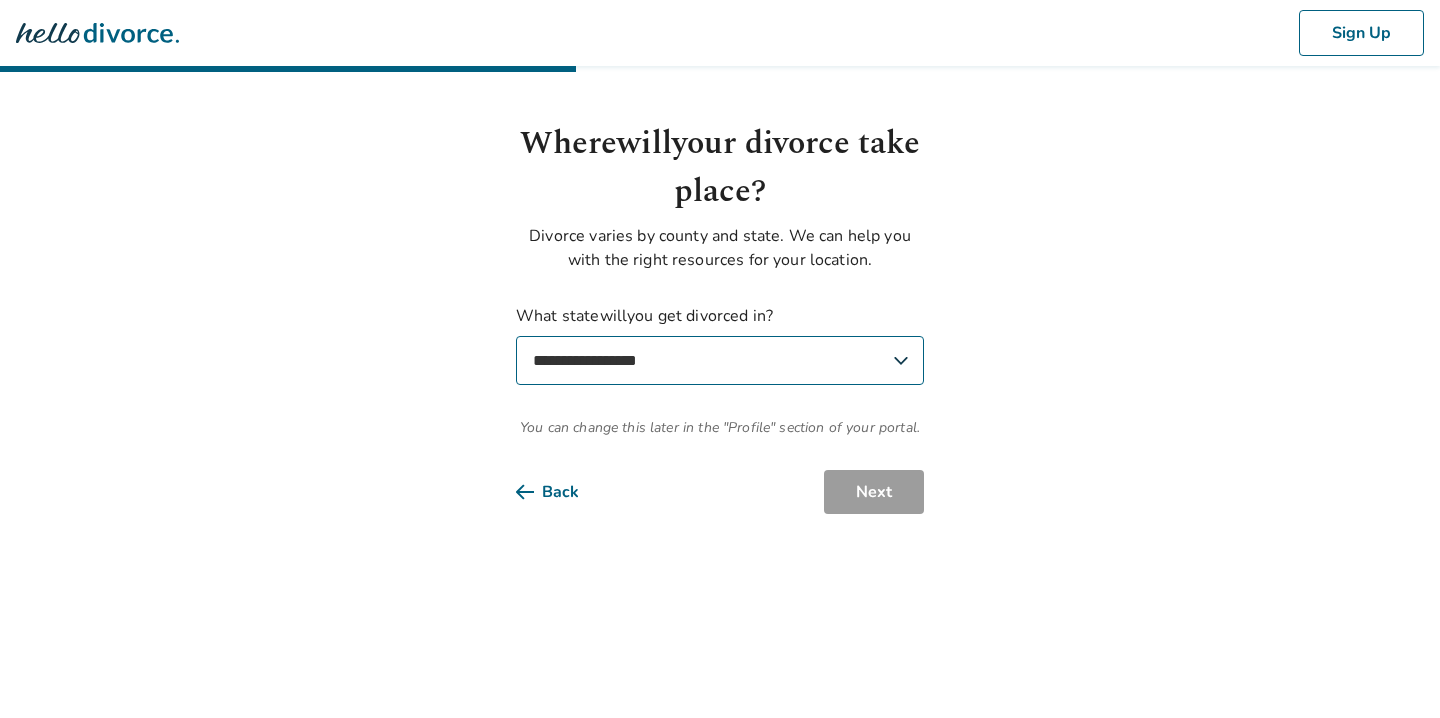 click on "**********" at bounding box center [720, 360] 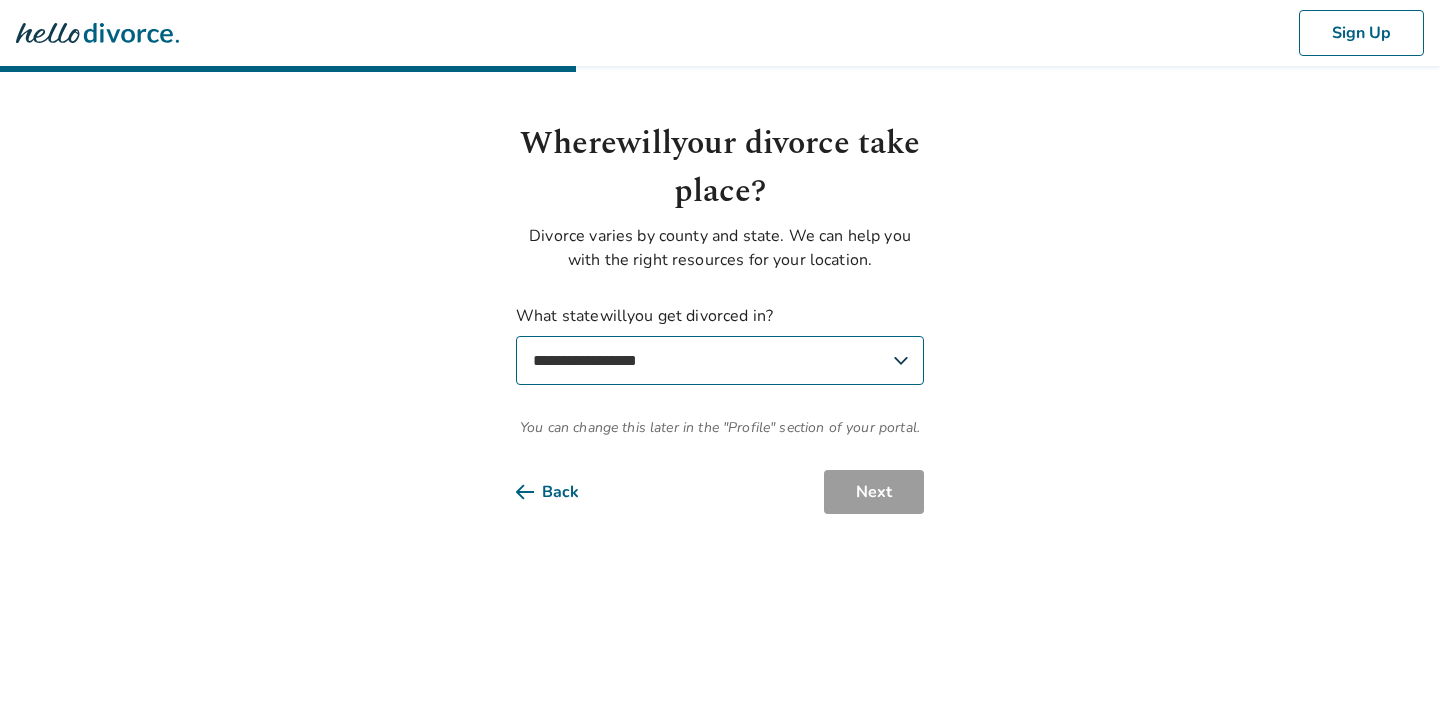 select on "**" 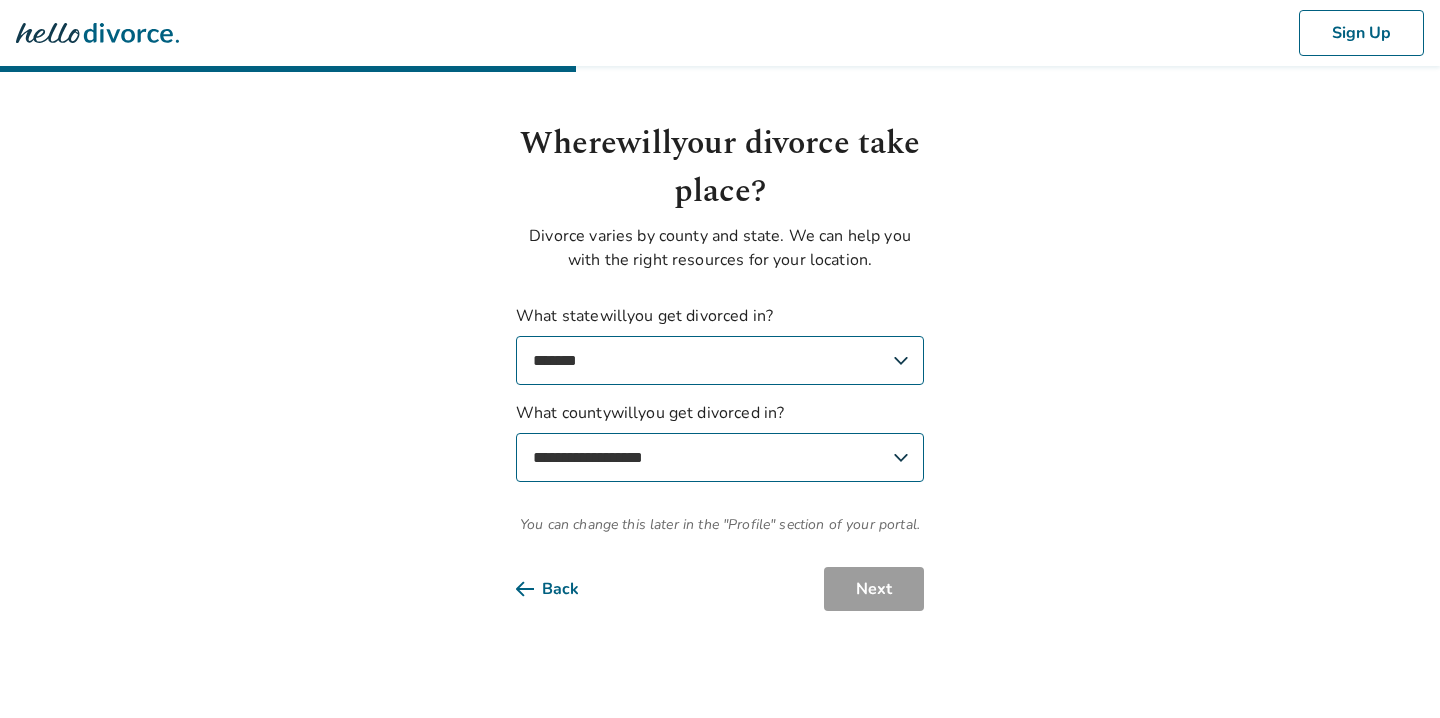 click on "**********" at bounding box center (720, 457) 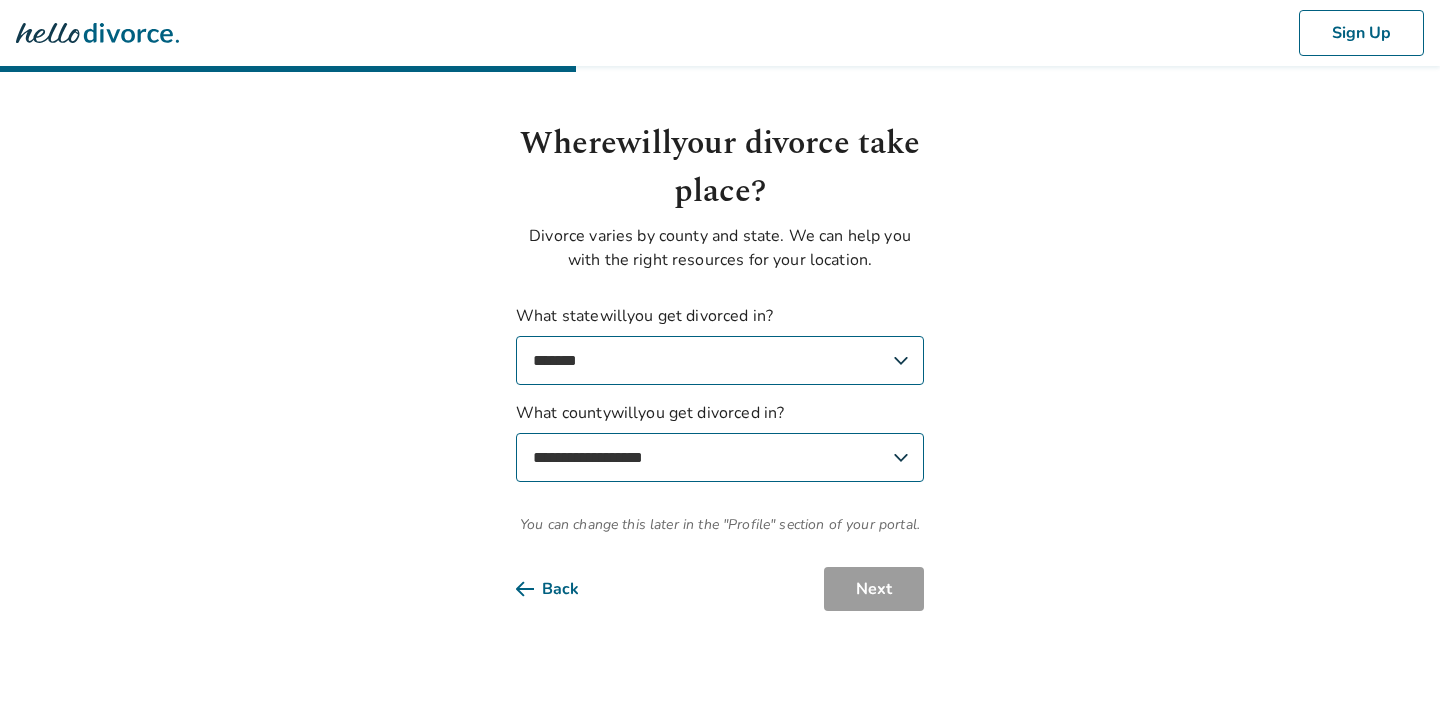 select on "**********" 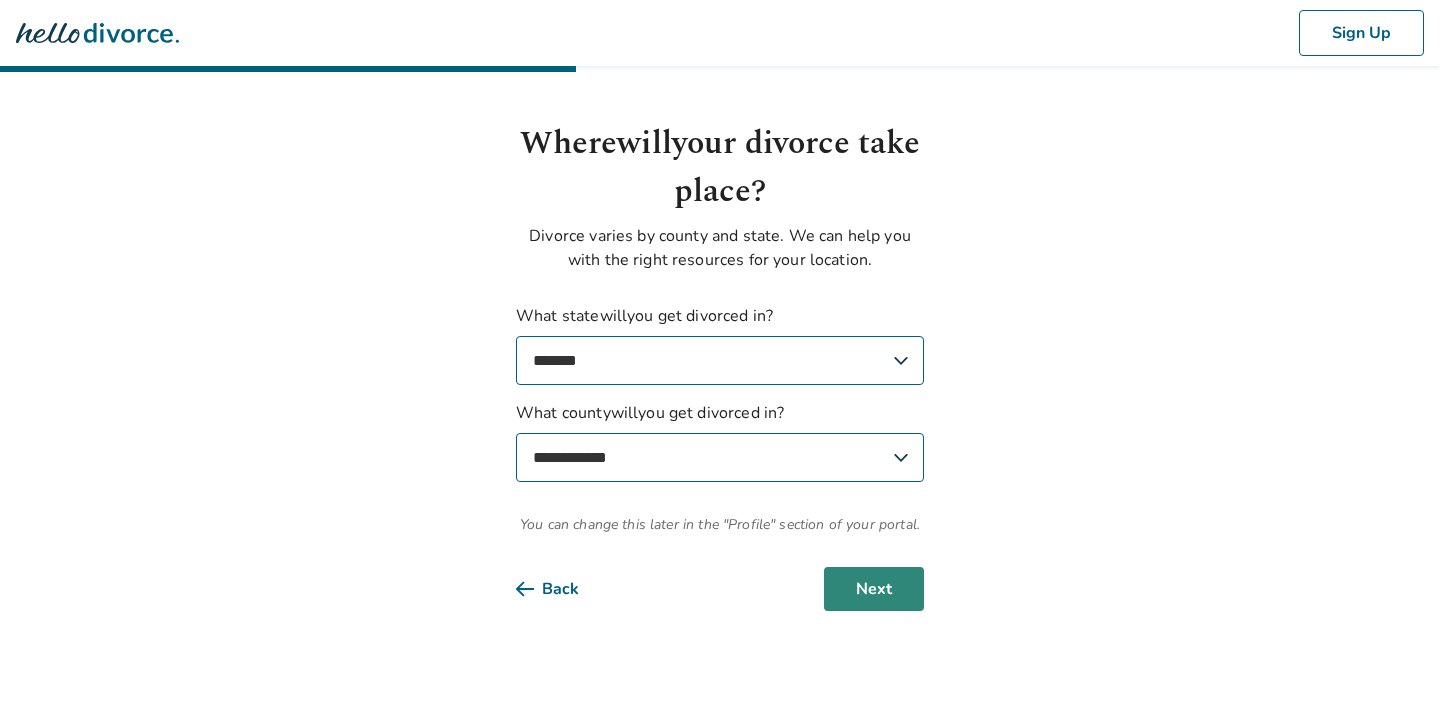 click on "Next" at bounding box center [874, 589] 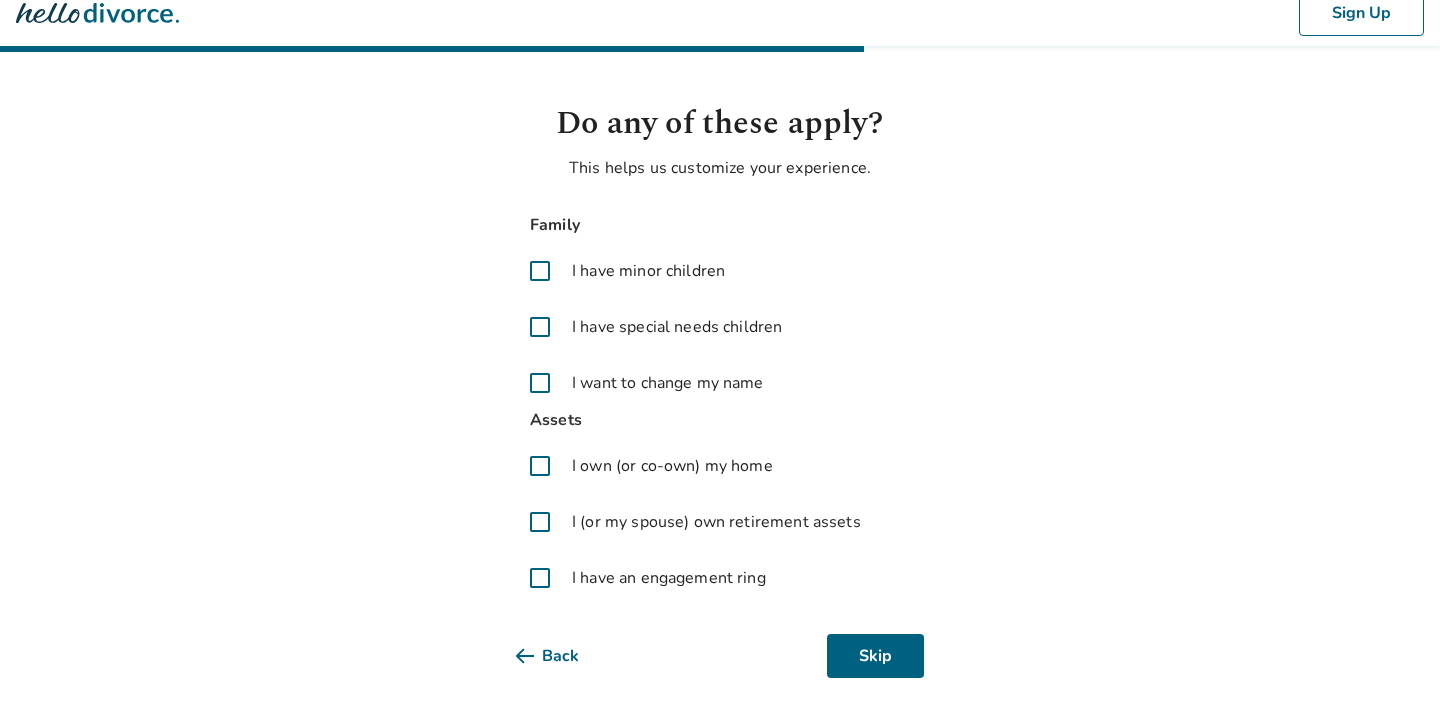 scroll, scrollTop: 28, scrollLeft: 0, axis: vertical 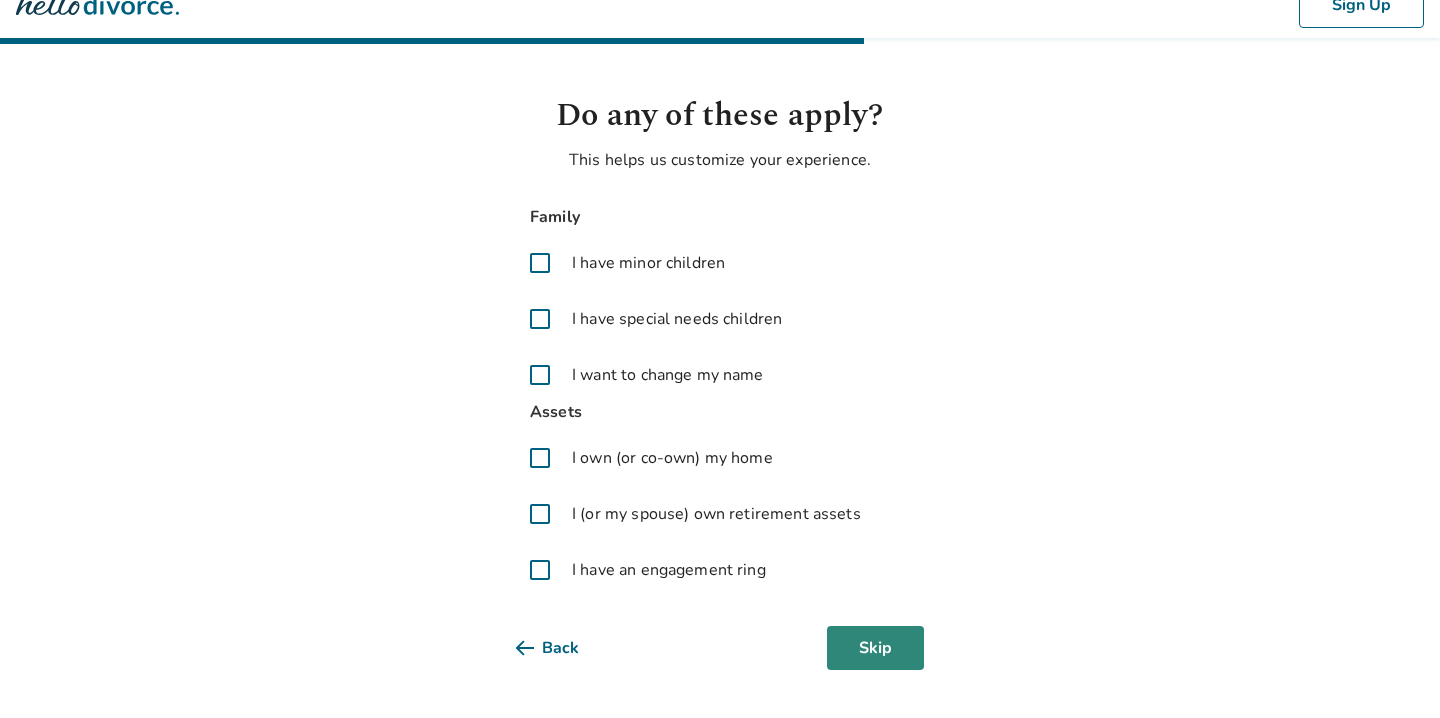 click on "Skip" at bounding box center (875, 648) 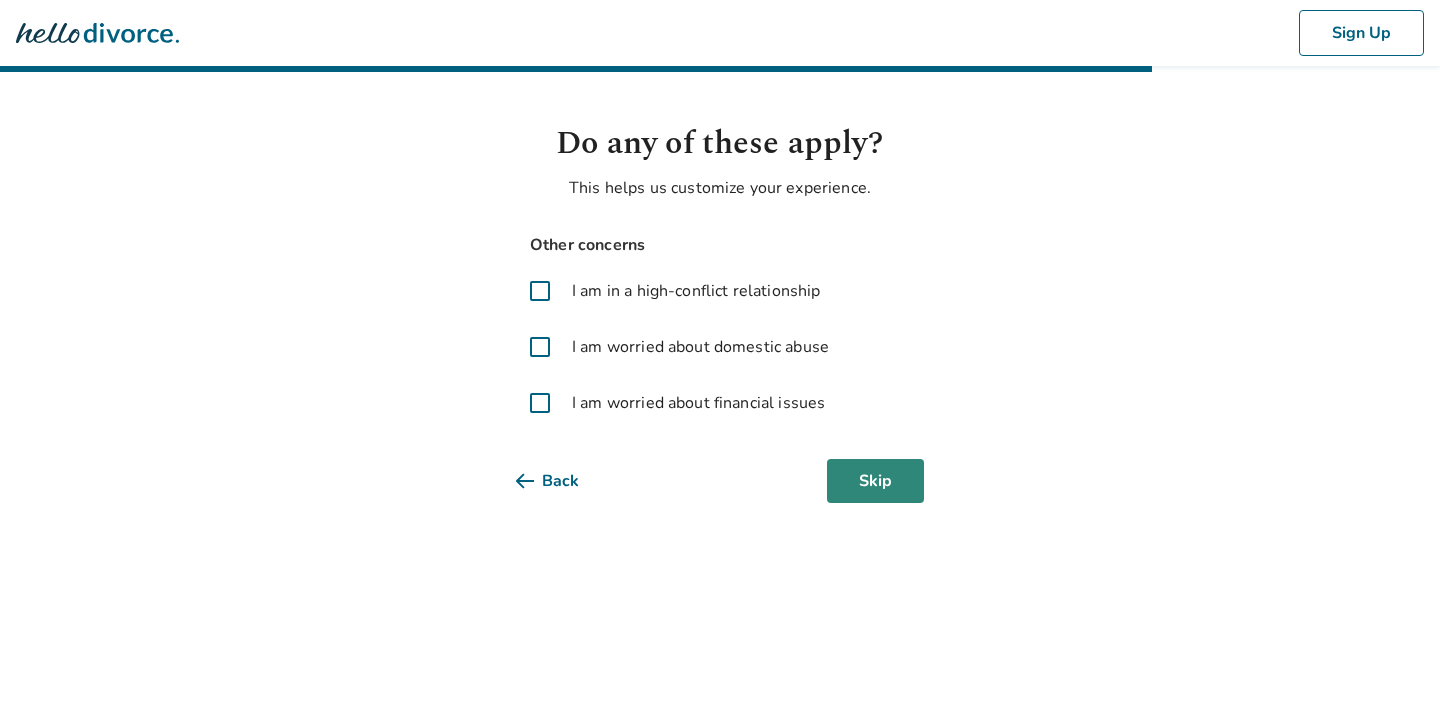 click on "Skip" at bounding box center [875, 481] 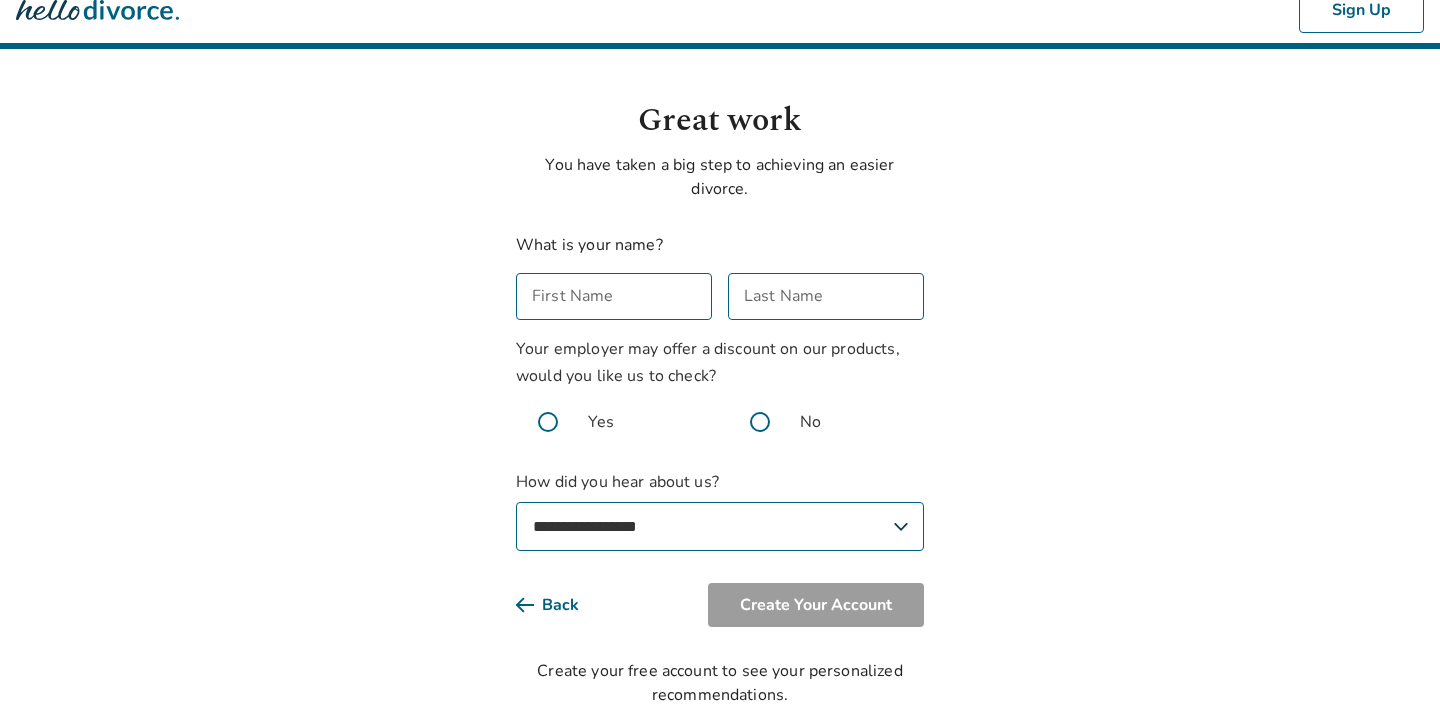 scroll, scrollTop: 36, scrollLeft: 0, axis: vertical 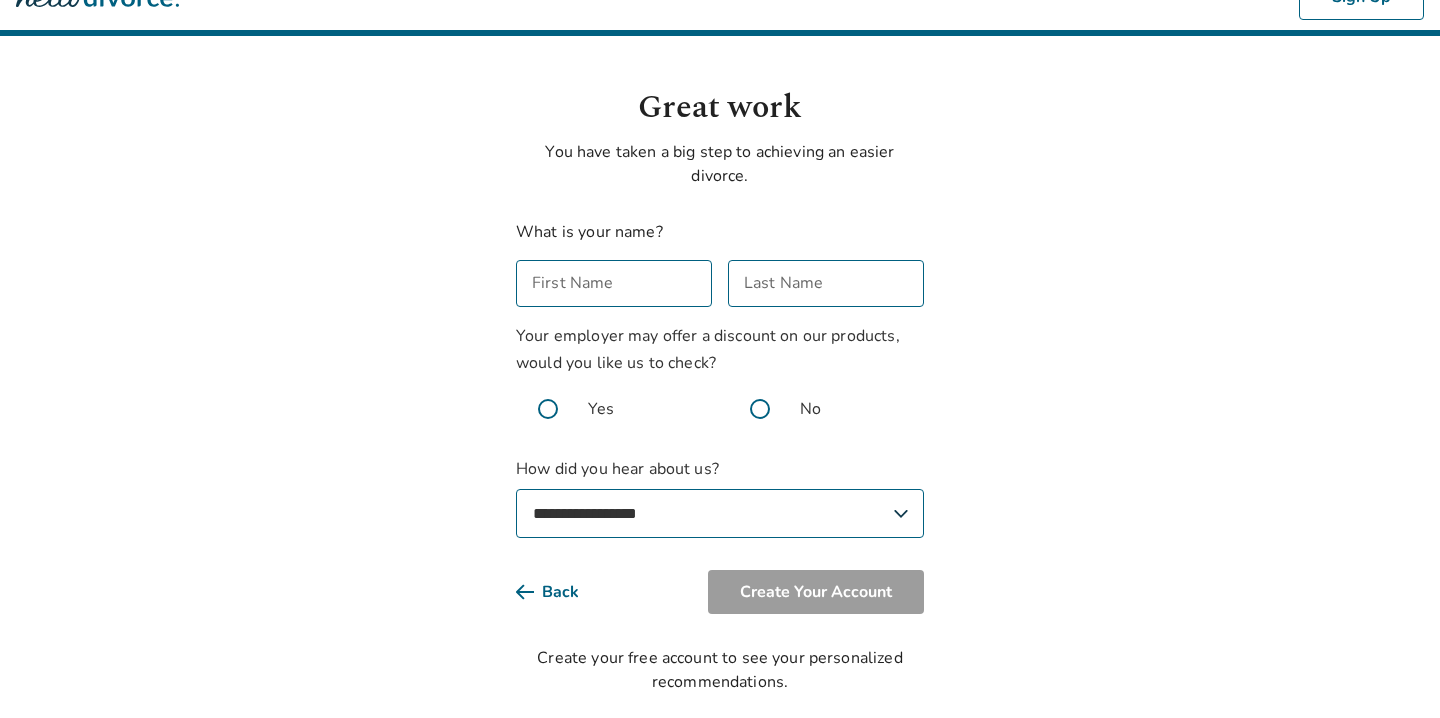 click on "First Name" at bounding box center (614, 283) 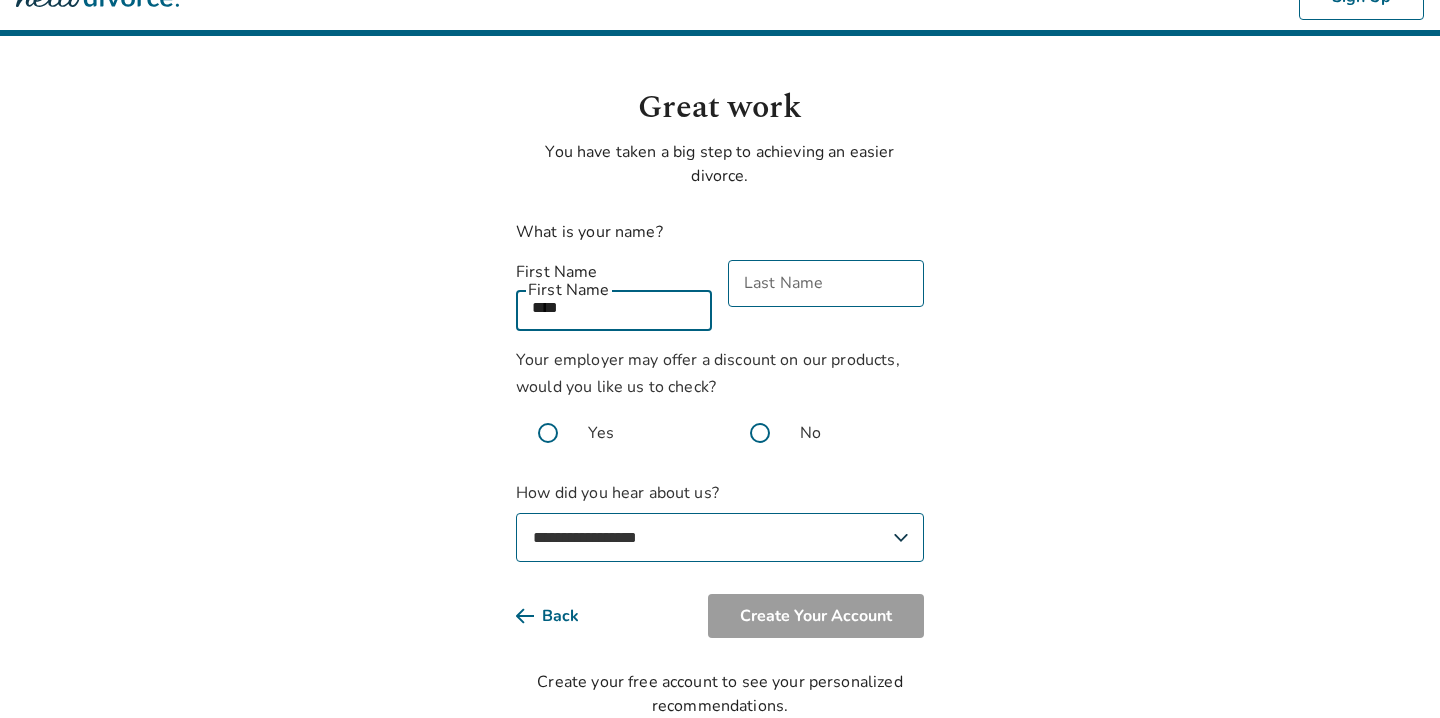 type on "****" 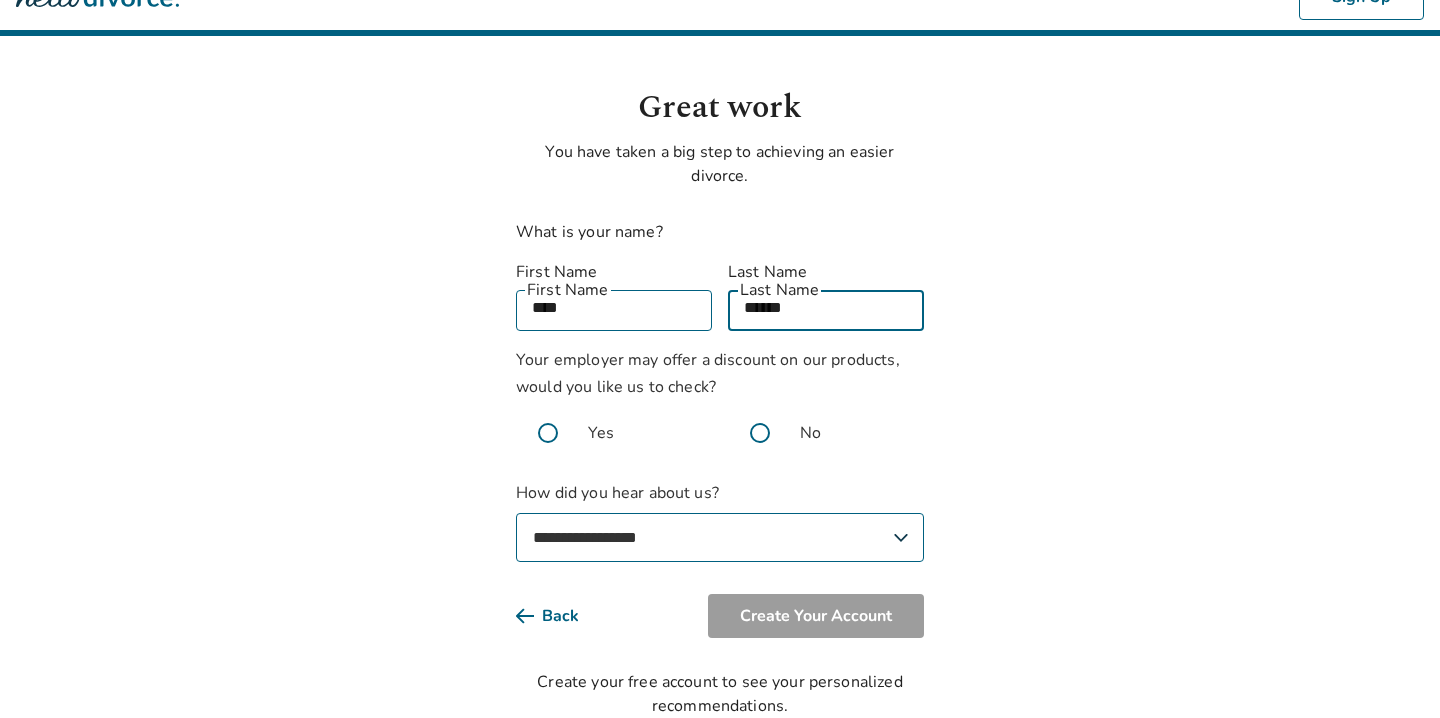 type on "******" 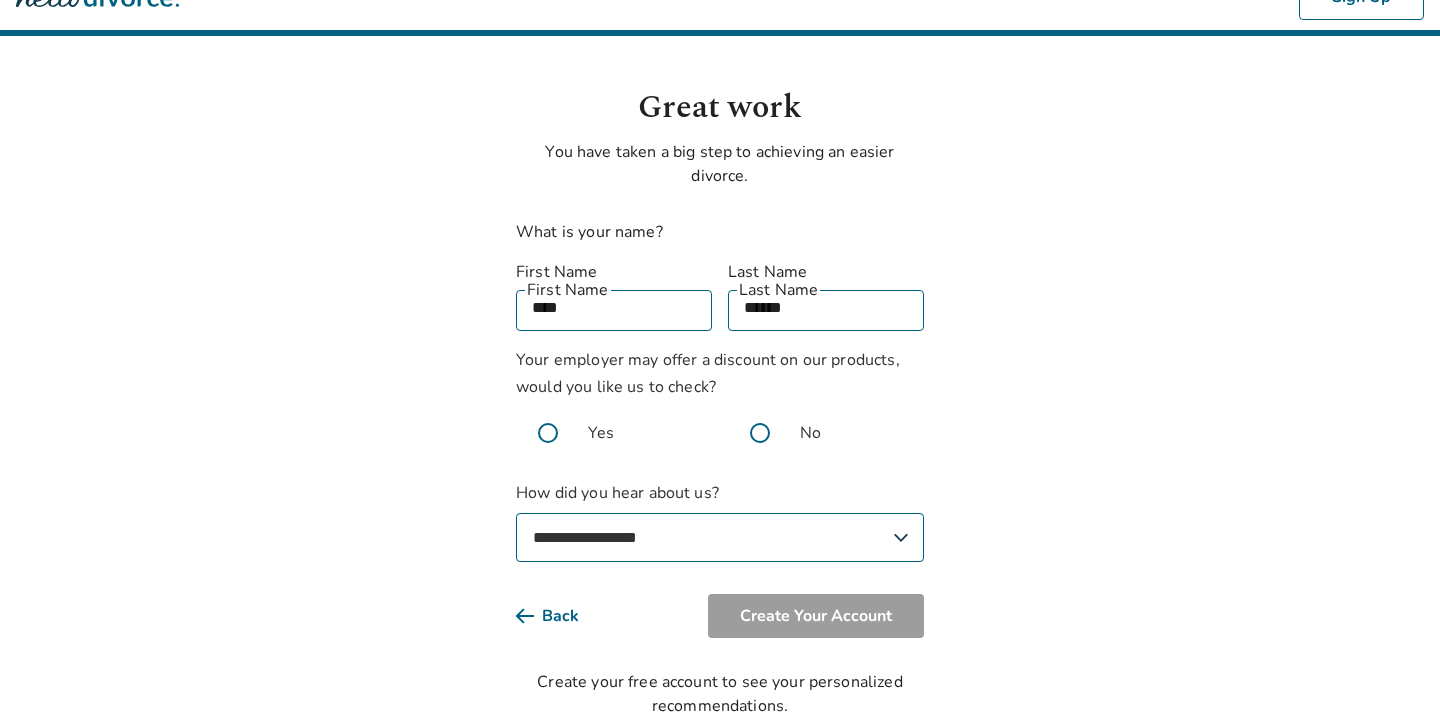scroll, scrollTop: 60, scrollLeft: 0, axis: vertical 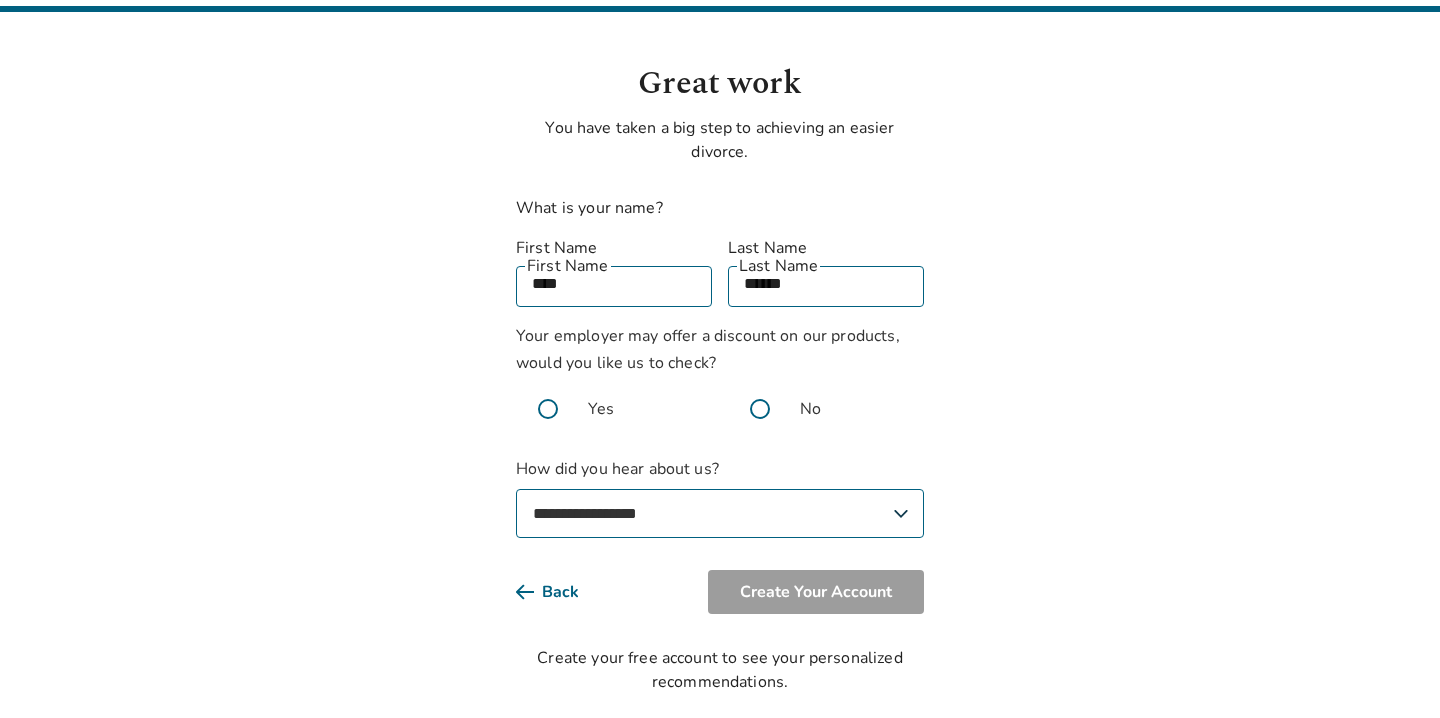 click on "**********" at bounding box center [720, 513] 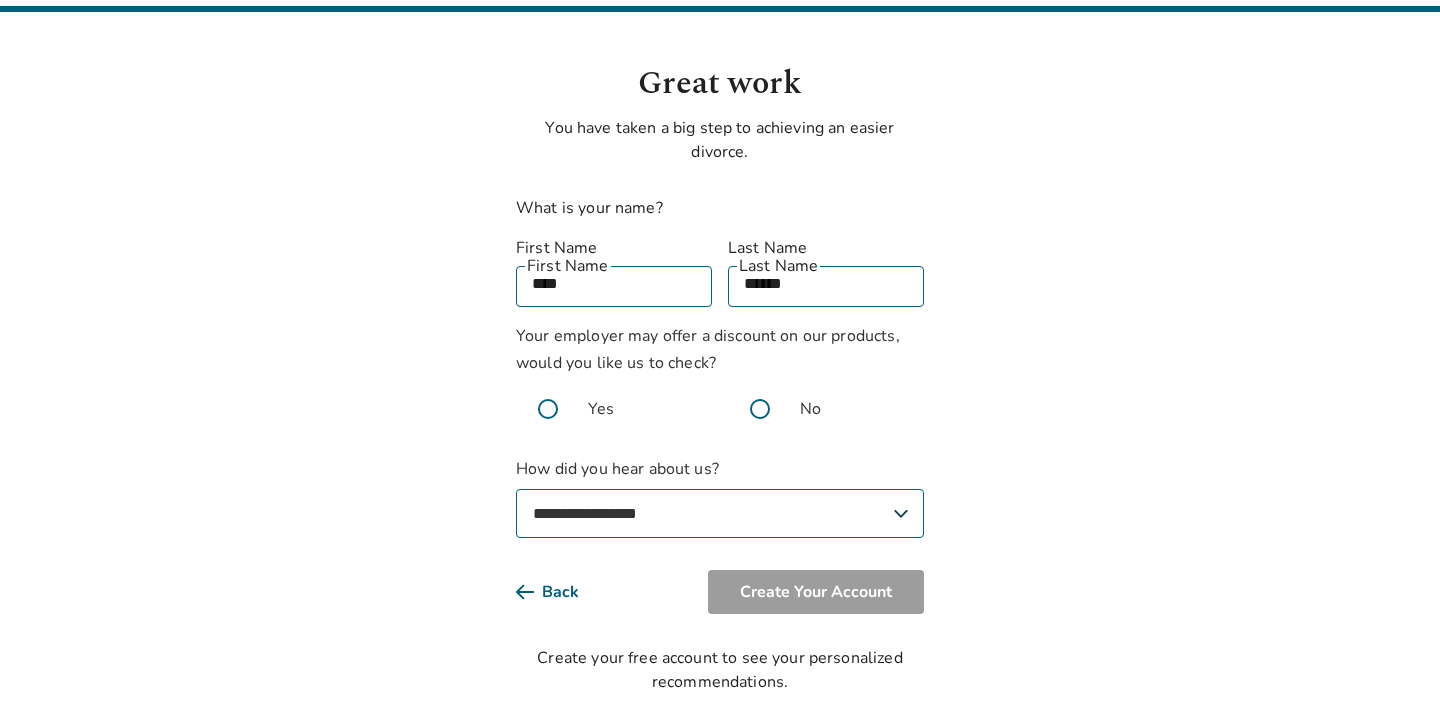 select on "**********" 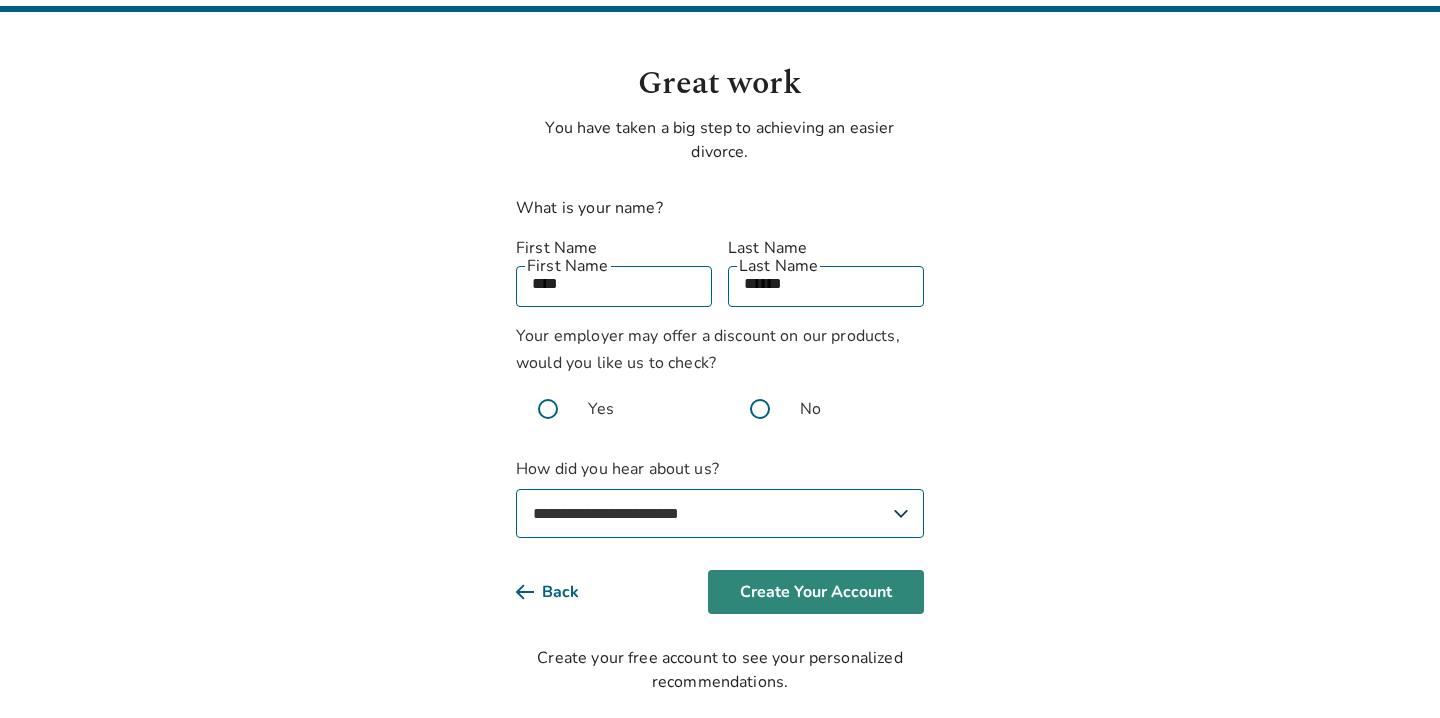 click on "Create Your Account" at bounding box center [816, 592] 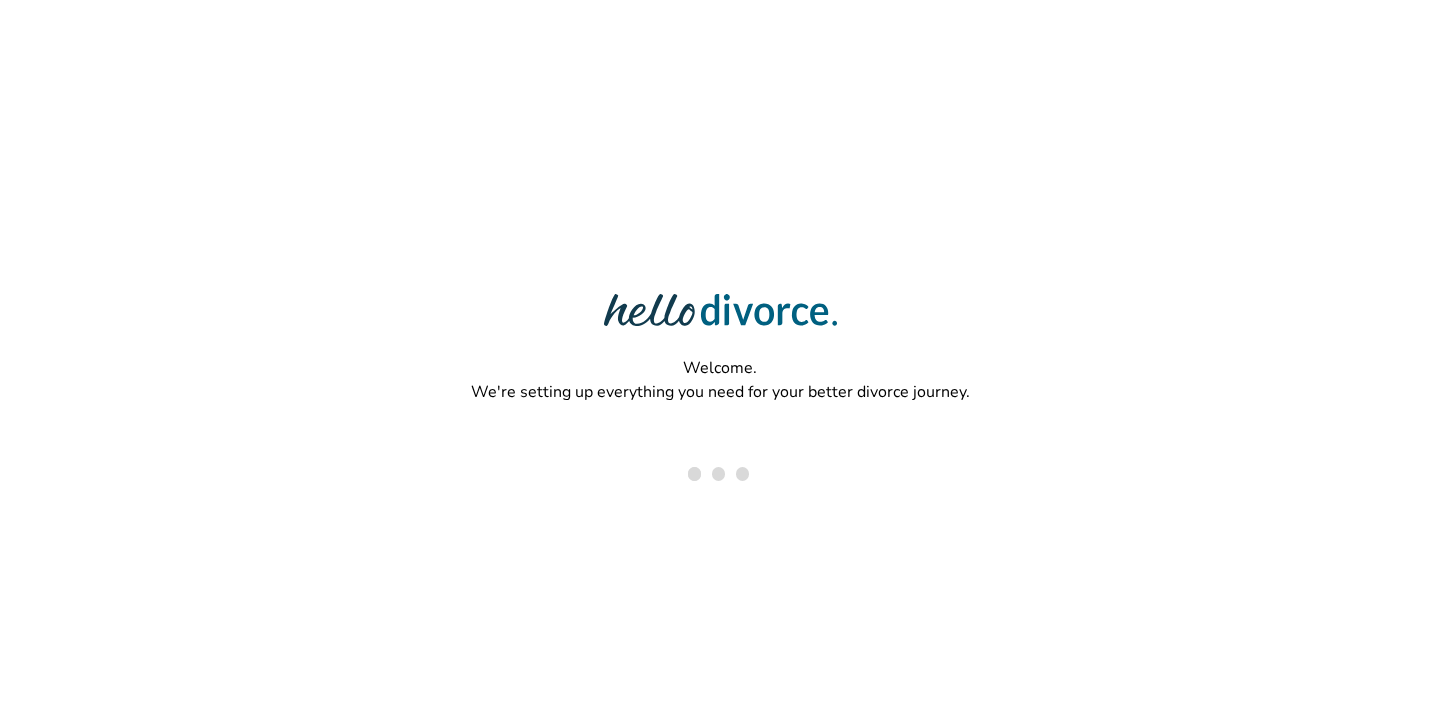 scroll, scrollTop: 0, scrollLeft: 0, axis: both 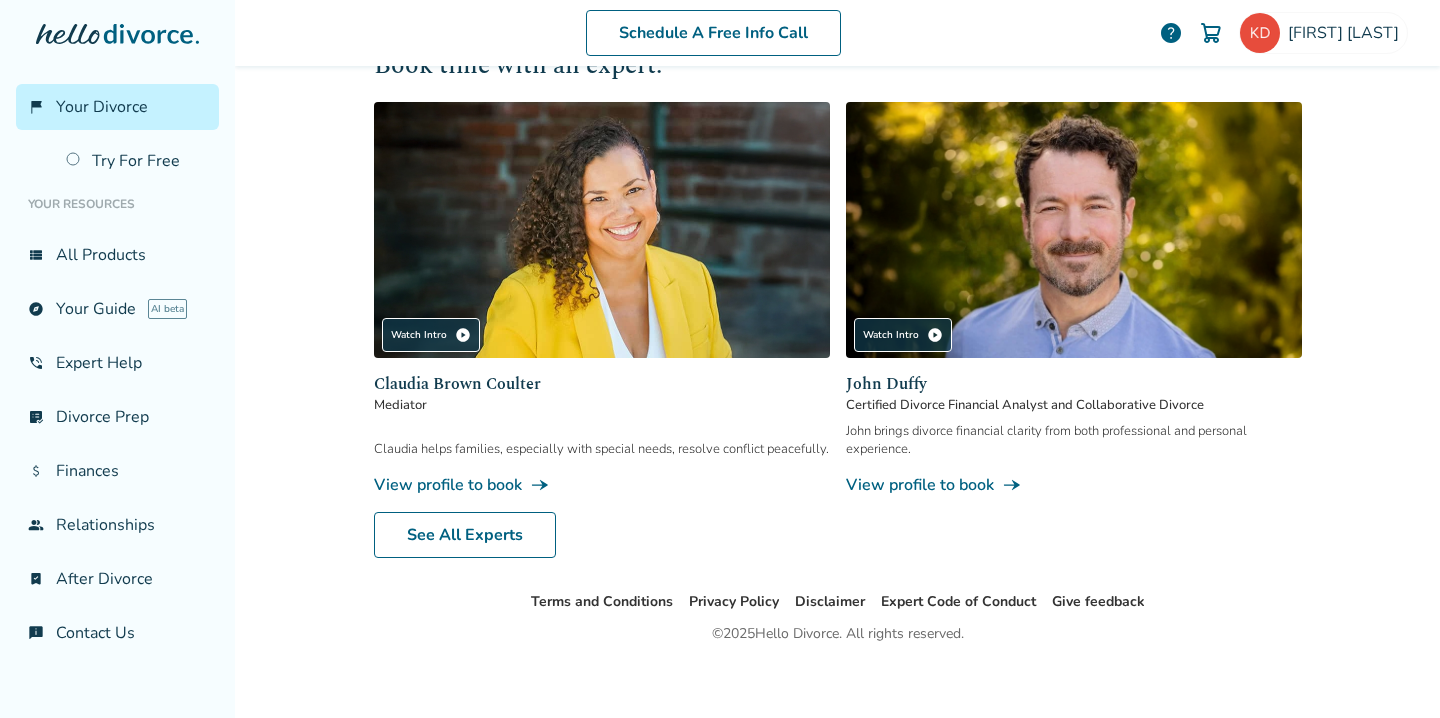 click on "Schedule A Free Info Call [FIRST]   [LAST] help Schedule A Free Call [FIRST]   [LAST] [EMAIL] Profile Orders Payments Sign Out Close Added to cart Welcome,  [FIRST] This is your divorce portal. You can start your paperwork at any time, no commitment needed. Ready to get started in  [STATE] ? Try the platform or purchase a plan. Free Trial info Start your paperwork Free access to your Petition or Response Review forms and decide how much support you want later. Start Meet a divorce navigator info 1-Hour Divorce Strategy Session + Planner $50 Work with a Hello Divorce expert to map out your divorce plan and get advice on how to move forward. Start Marital Settlement Agreement info Comprehensive divorce contract $100 + court filing fees Use our software to create a comprehensive settlement agreement. Start What to Expect radio_button_unchecked Researching and preparing for your divorce, or already have an attorney? Get Started radio_button_unchecked Get Started radio_button_unchecked Get Started DIY Plan" at bounding box center (837, 359) 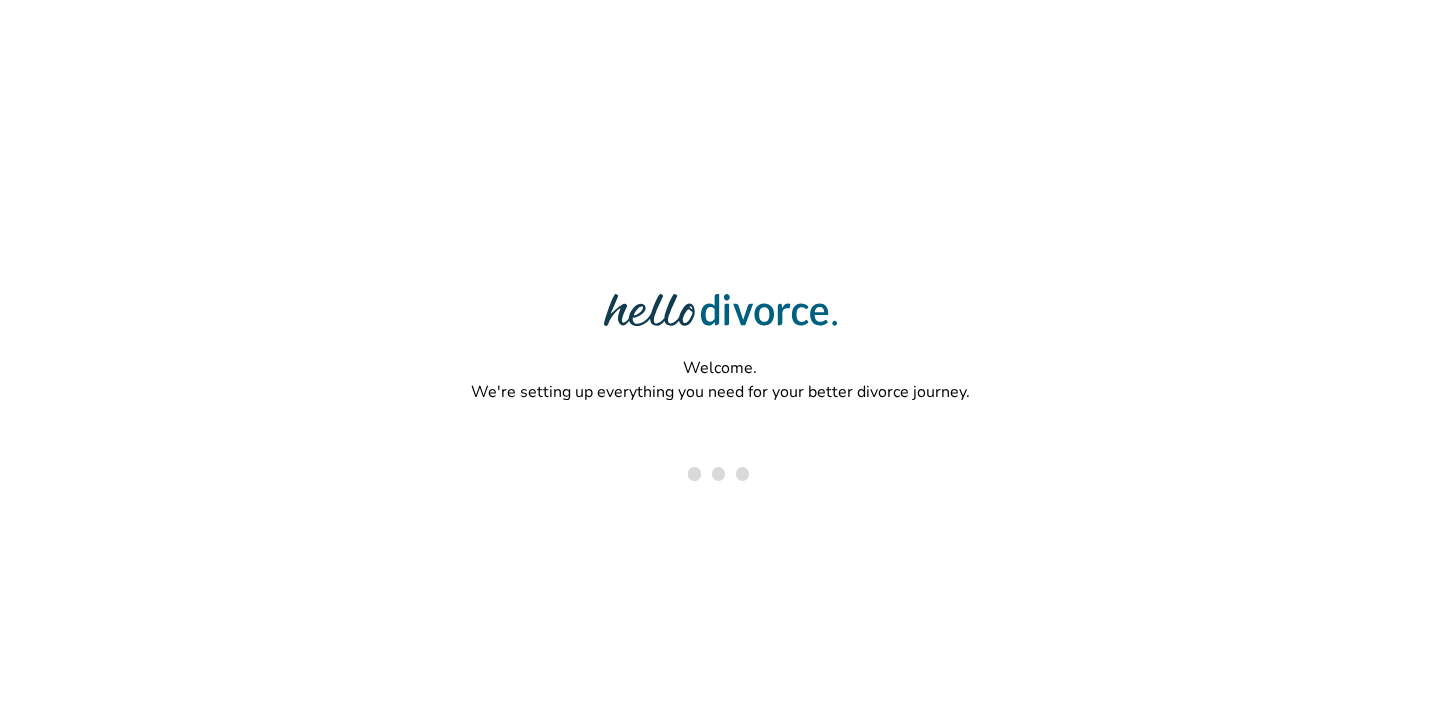scroll, scrollTop: 0, scrollLeft: 0, axis: both 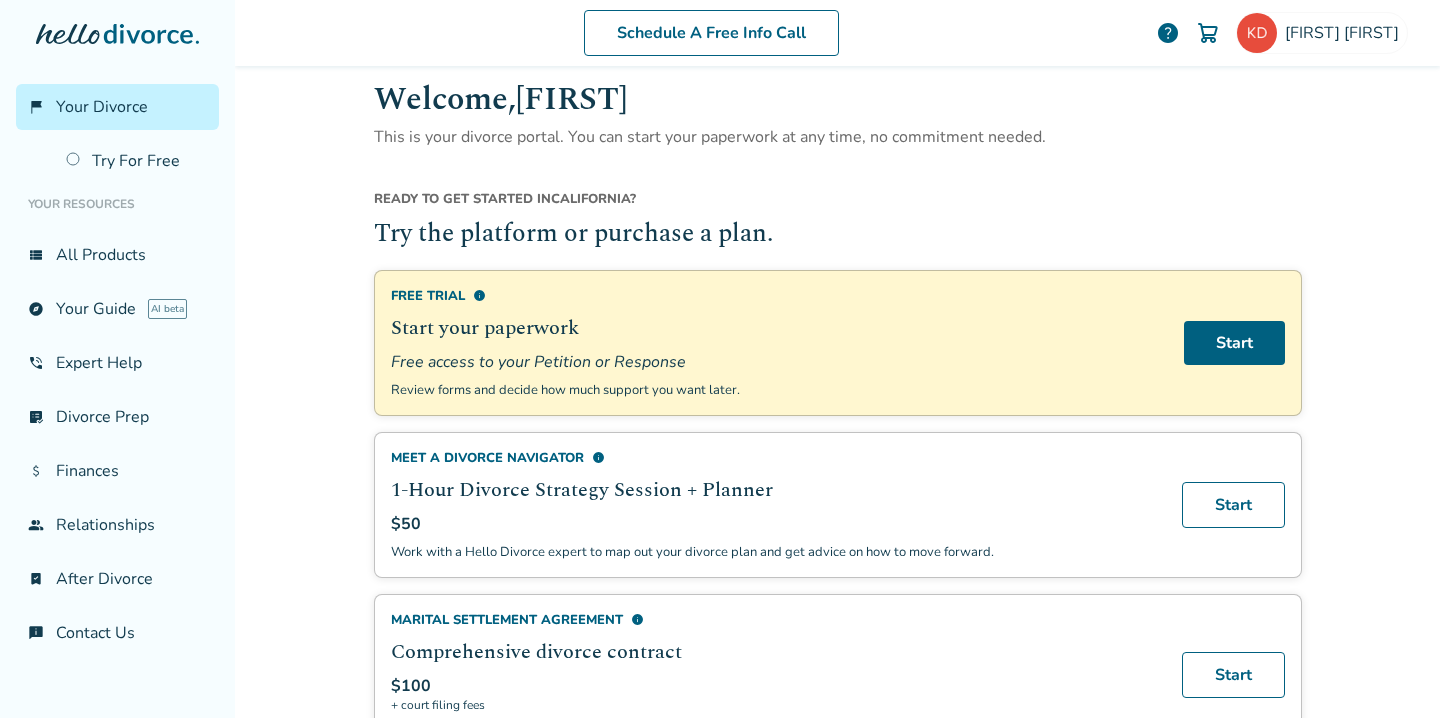 click on "Ready to get started in [STATE] ?" at bounding box center [838, 203] 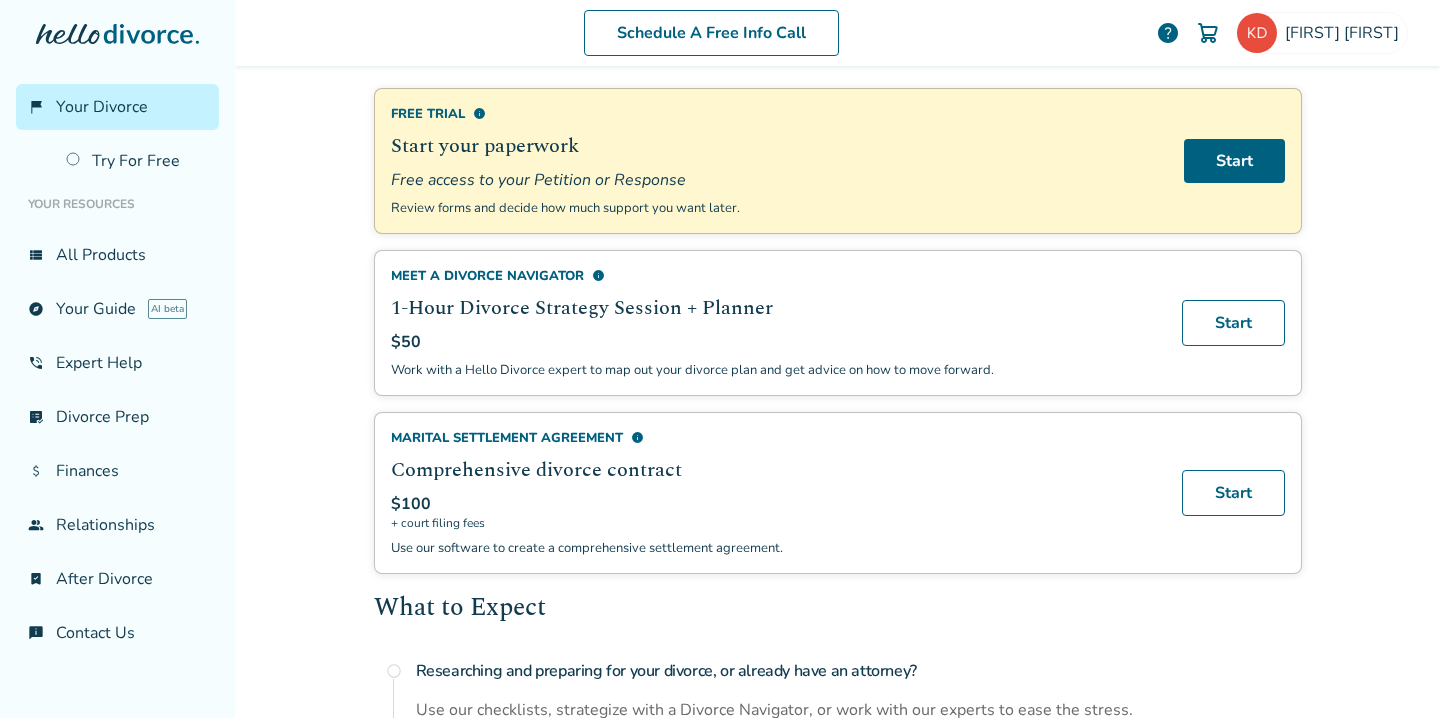 scroll, scrollTop: 210, scrollLeft: 0, axis: vertical 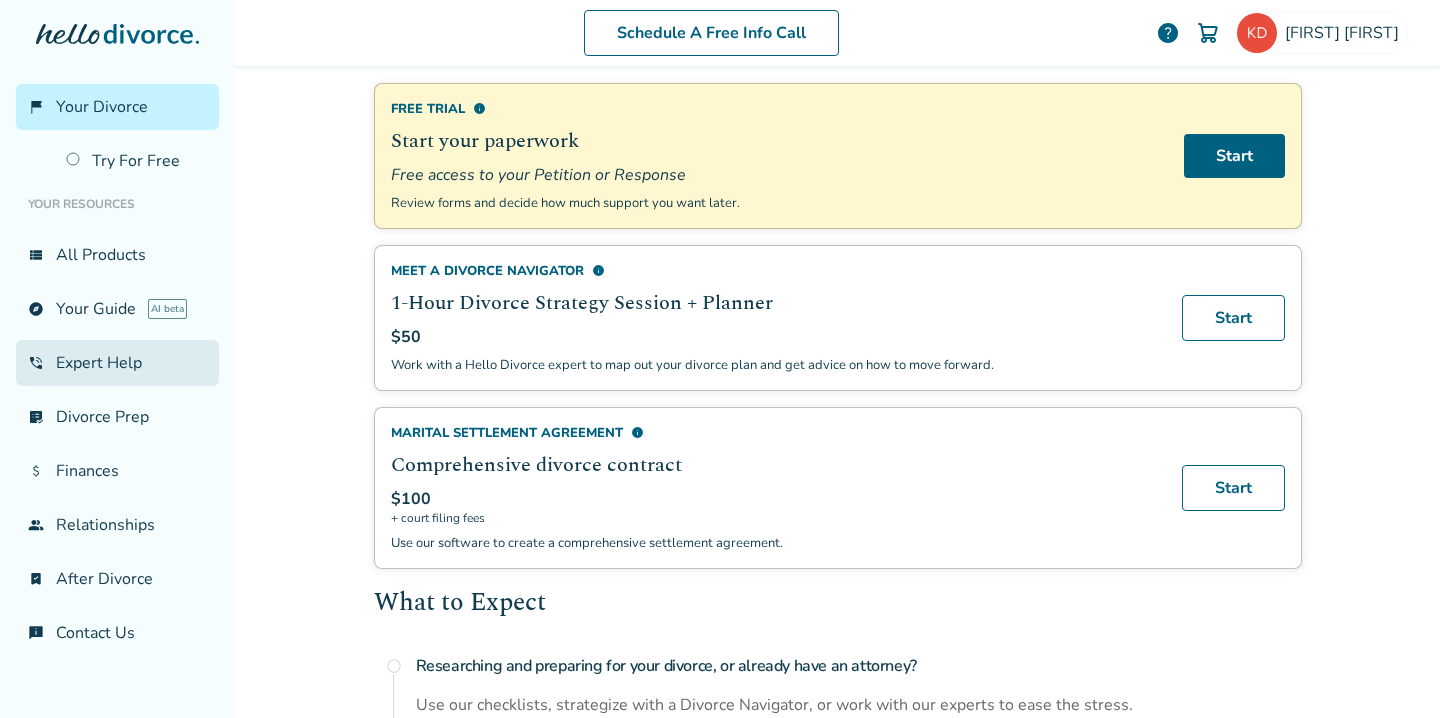 click on "phone_in_talk Expert Help" at bounding box center (117, 363) 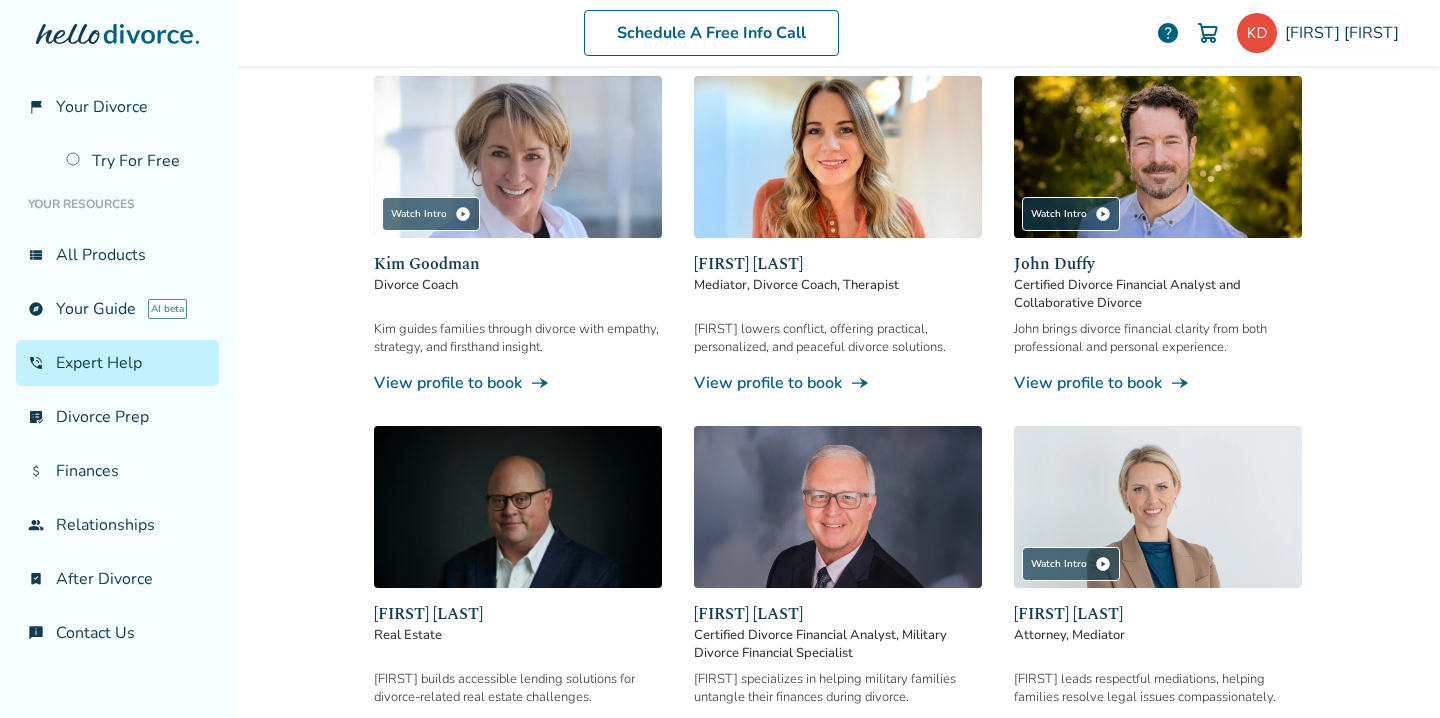 scroll, scrollTop: 1170, scrollLeft: 0, axis: vertical 